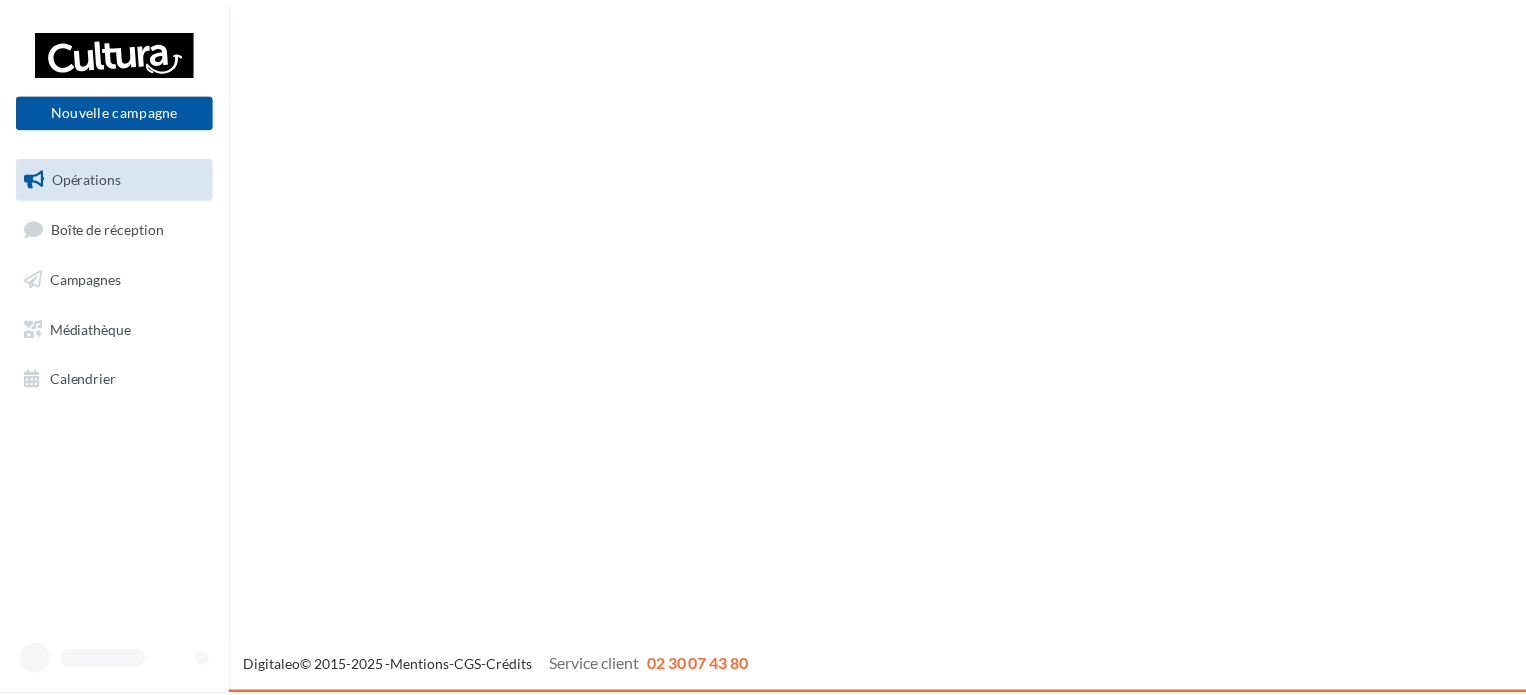 scroll, scrollTop: 0, scrollLeft: 0, axis: both 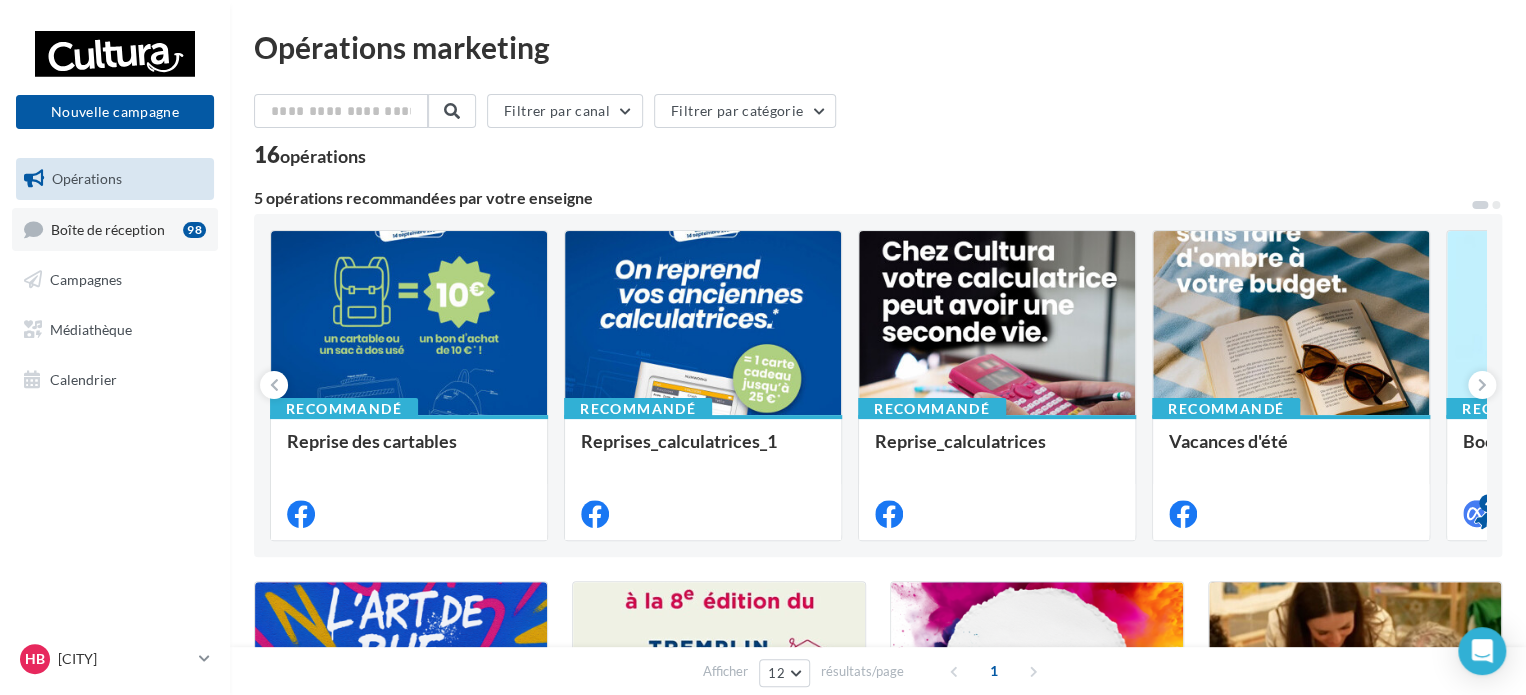 click on "Boîte de réception
98" at bounding box center [115, 229] 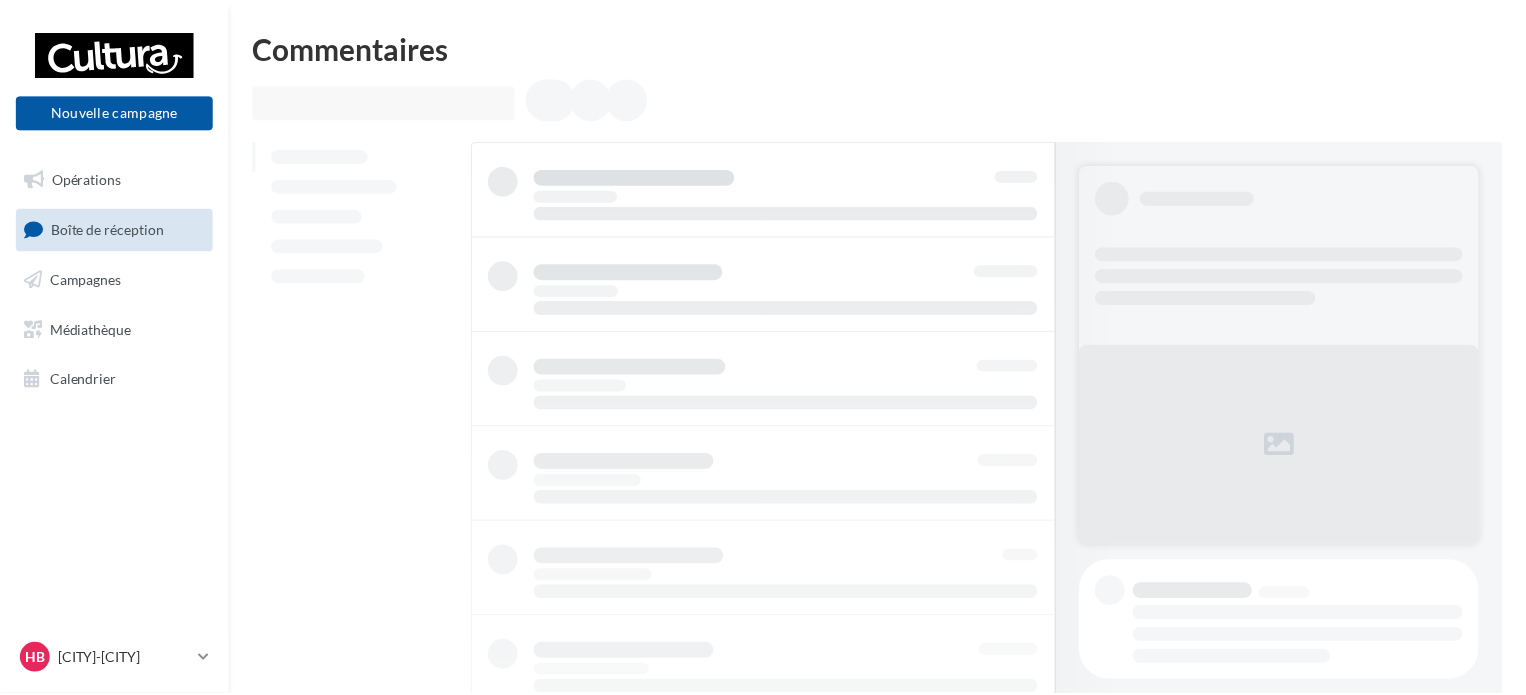 scroll, scrollTop: 0, scrollLeft: 0, axis: both 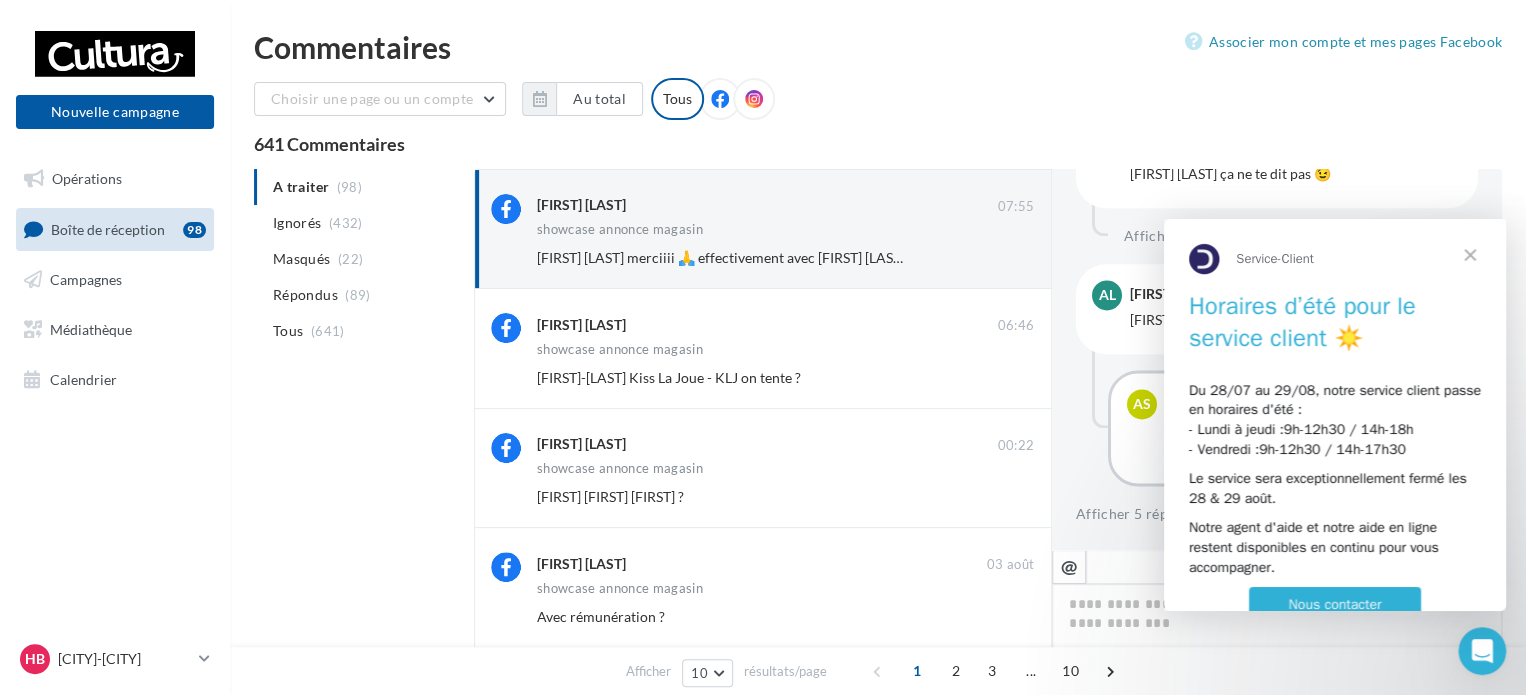 click on "As
Anaïs Lagersie
07:55
Aurélie Arnaud Mercier merciiii 🙏 effectivement avec Jerome Alder on va regarder ça 🤗🤗" at bounding box center (1277, 428) 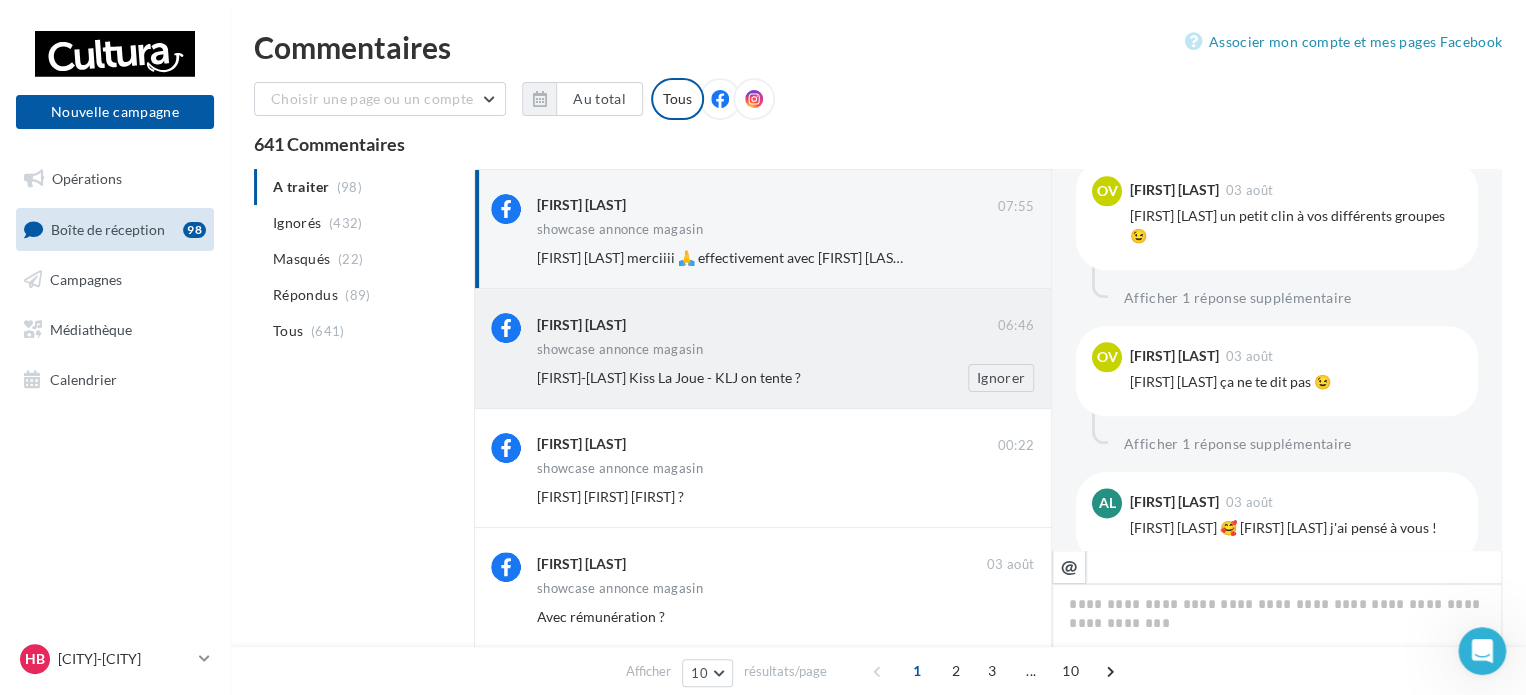 scroll, scrollTop: 1200, scrollLeft: 0, axis: vertical 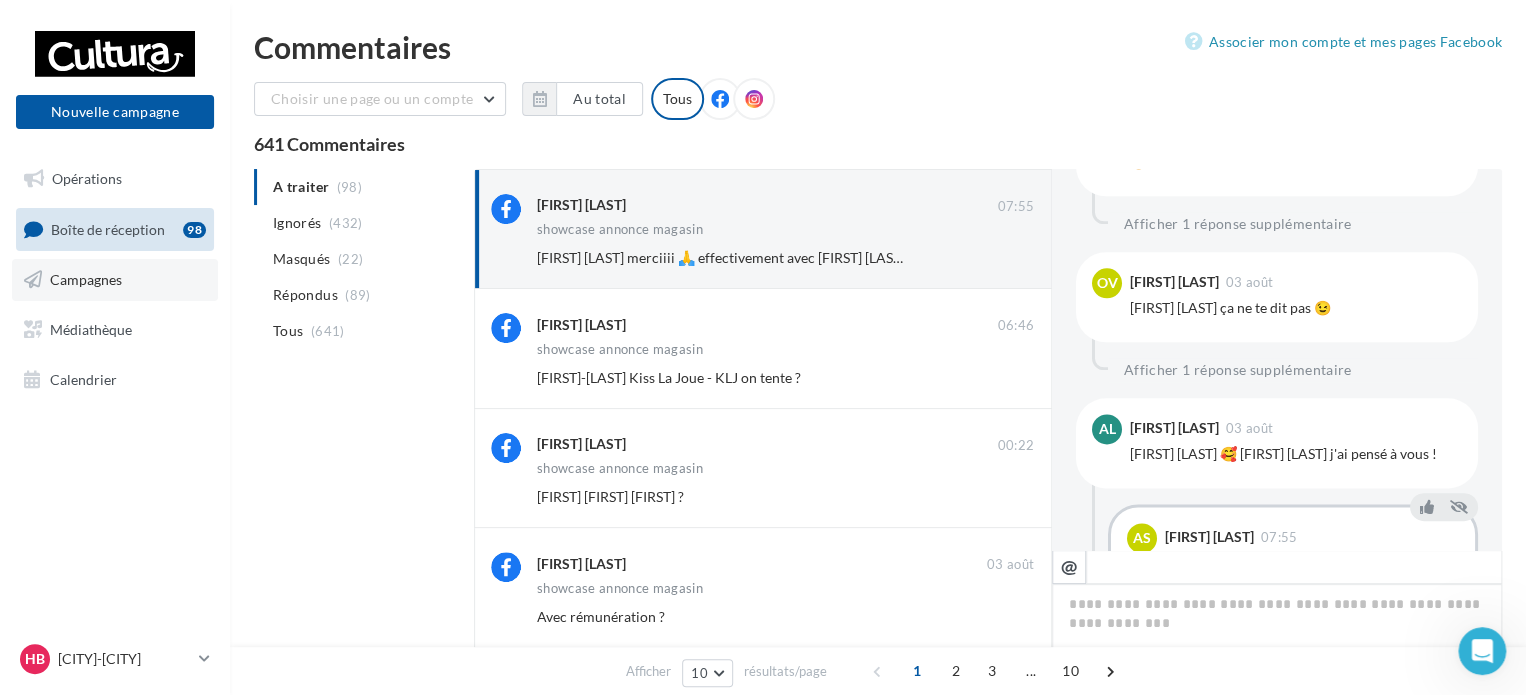 click on "Campagnes" at bounding box center [86, 279] 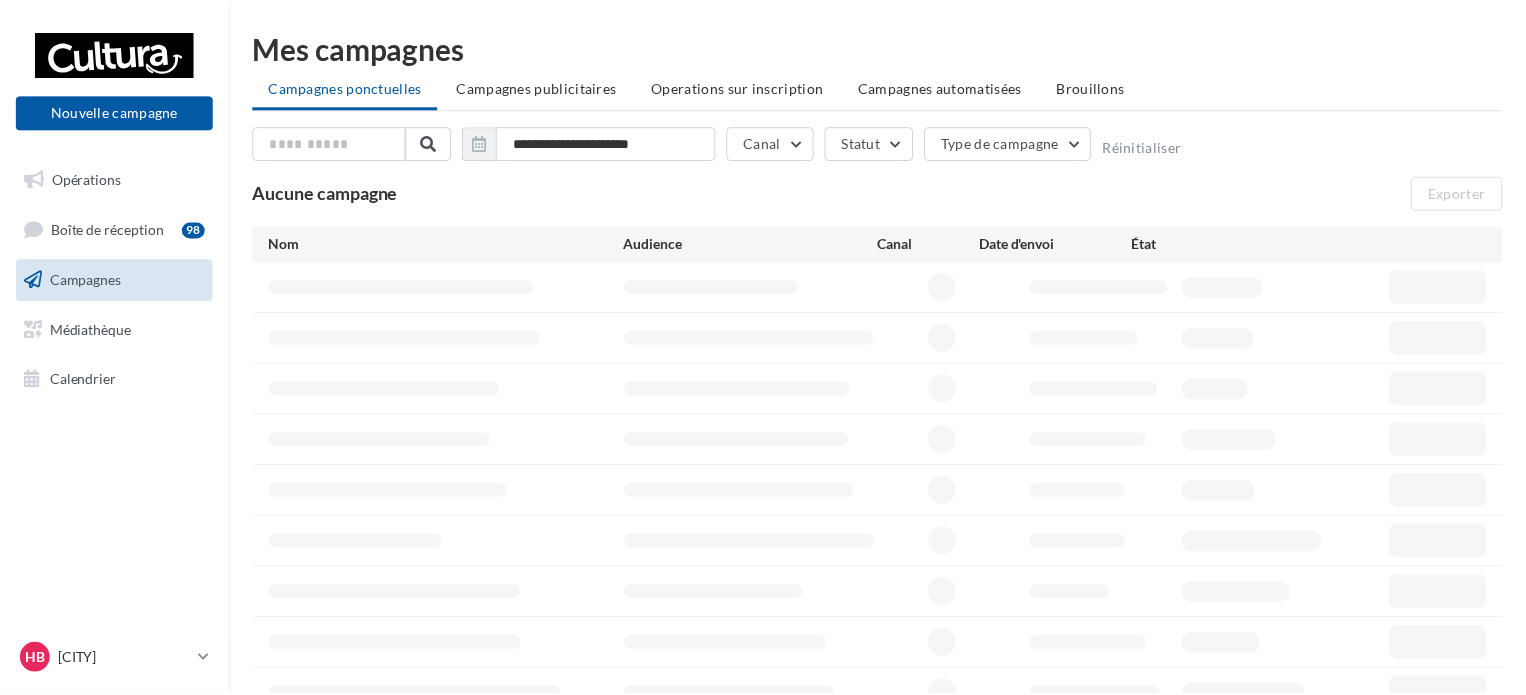 scroll, scrollTop: 0, scrollLeft: 0, axis: both 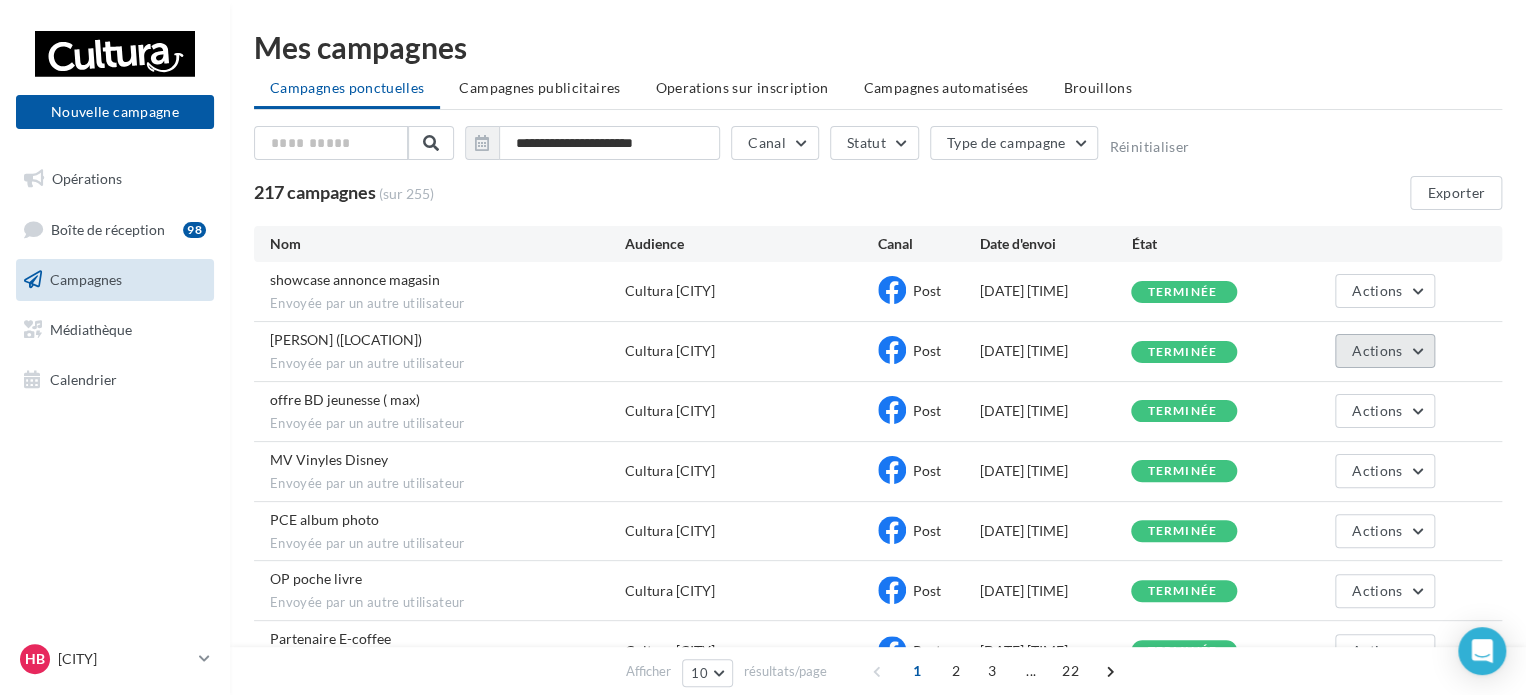 click on "Actions" at bounding box center [1385, 351] 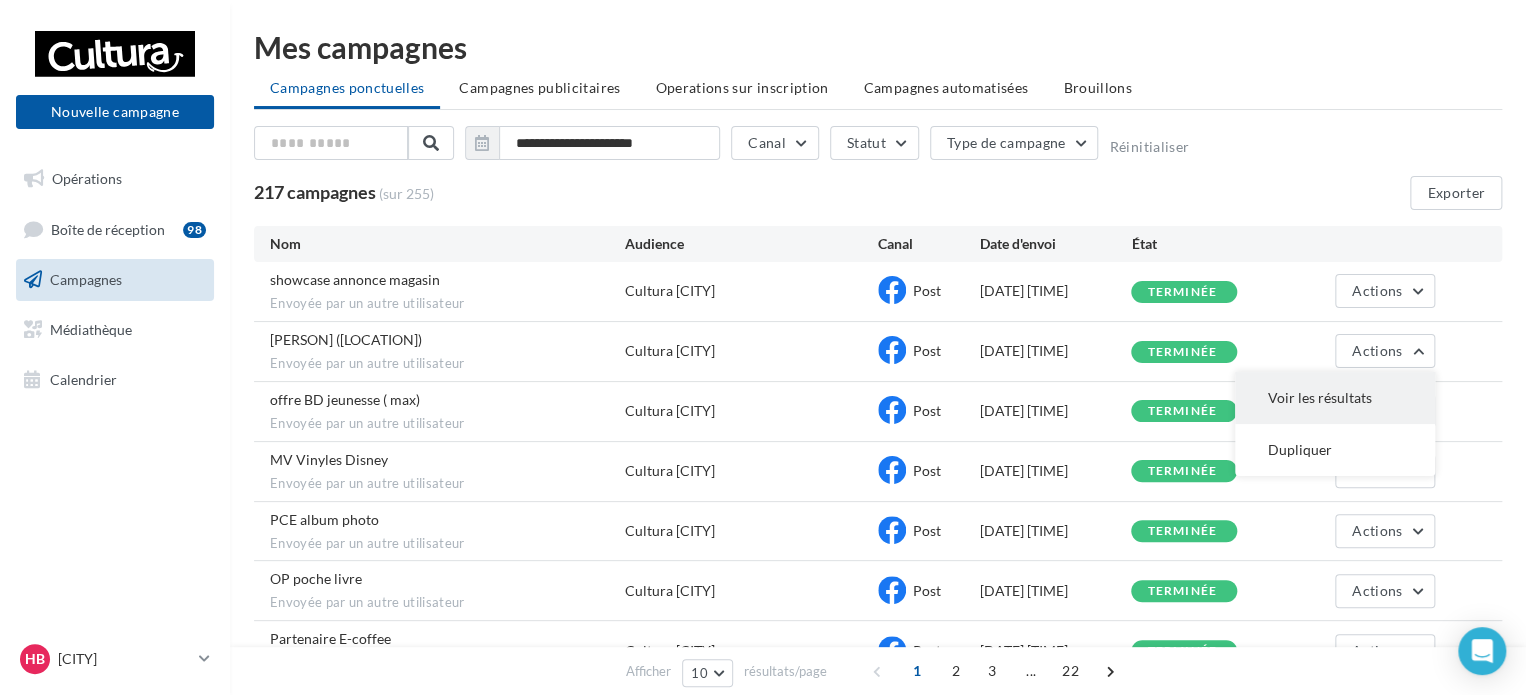 click on "Voir les résultats" at bounding box center [1335, 398] 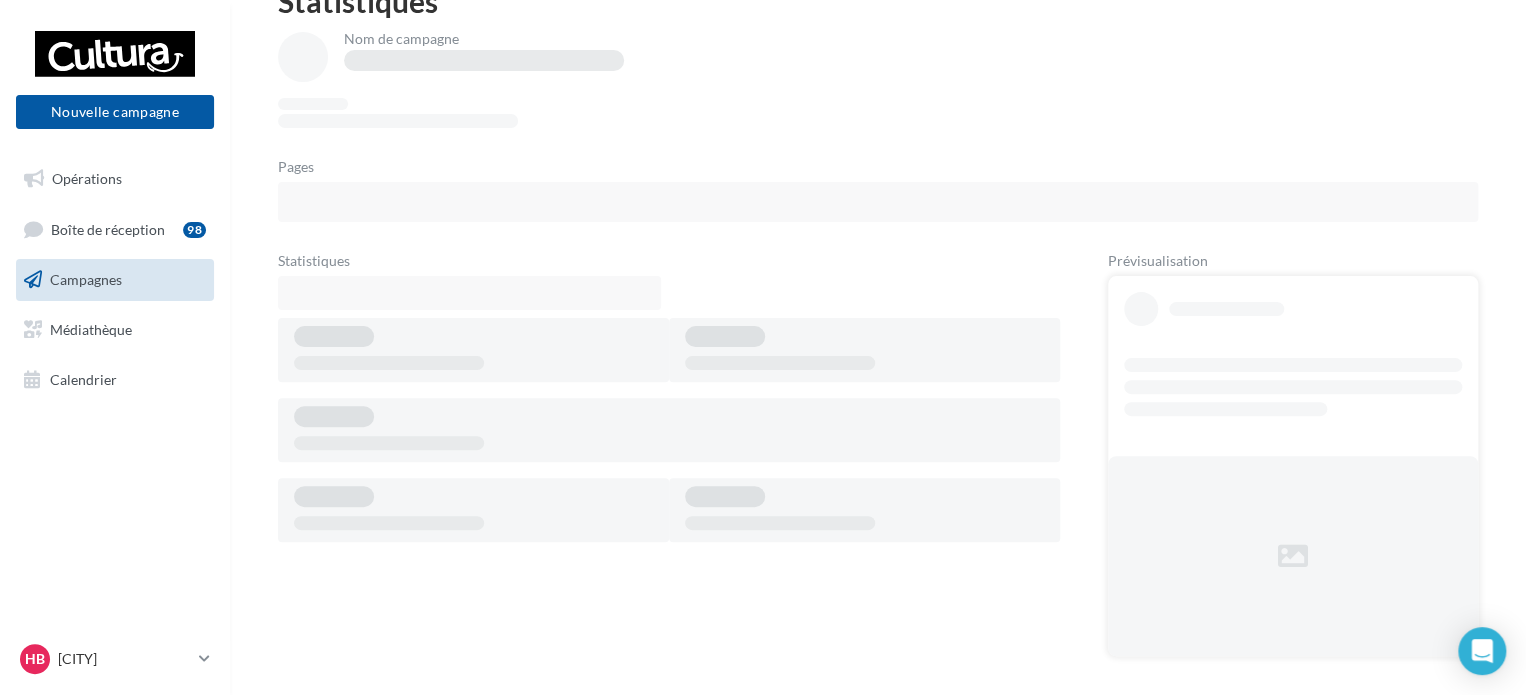 scroll, scrollTop: 0, scrollLeft: 0, axis: both 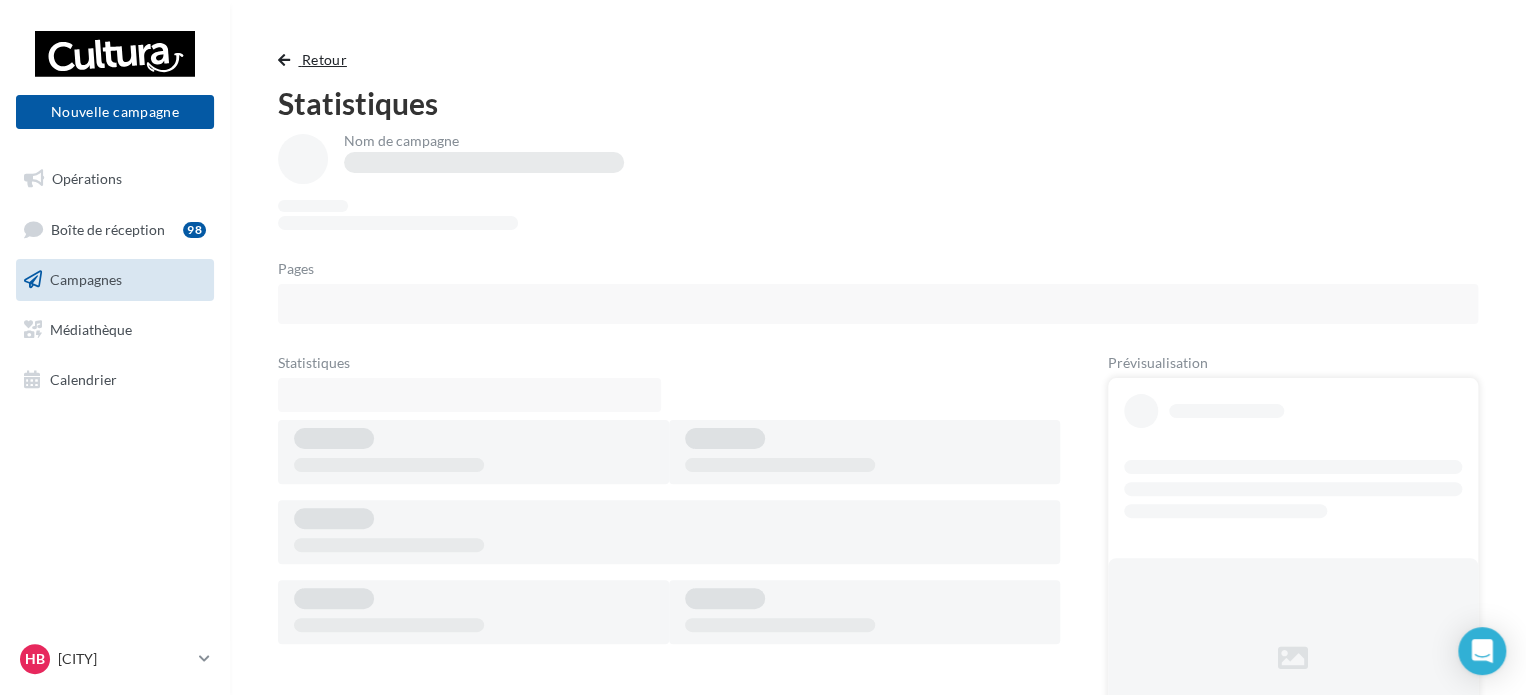 click at bounding box center (284, 60) 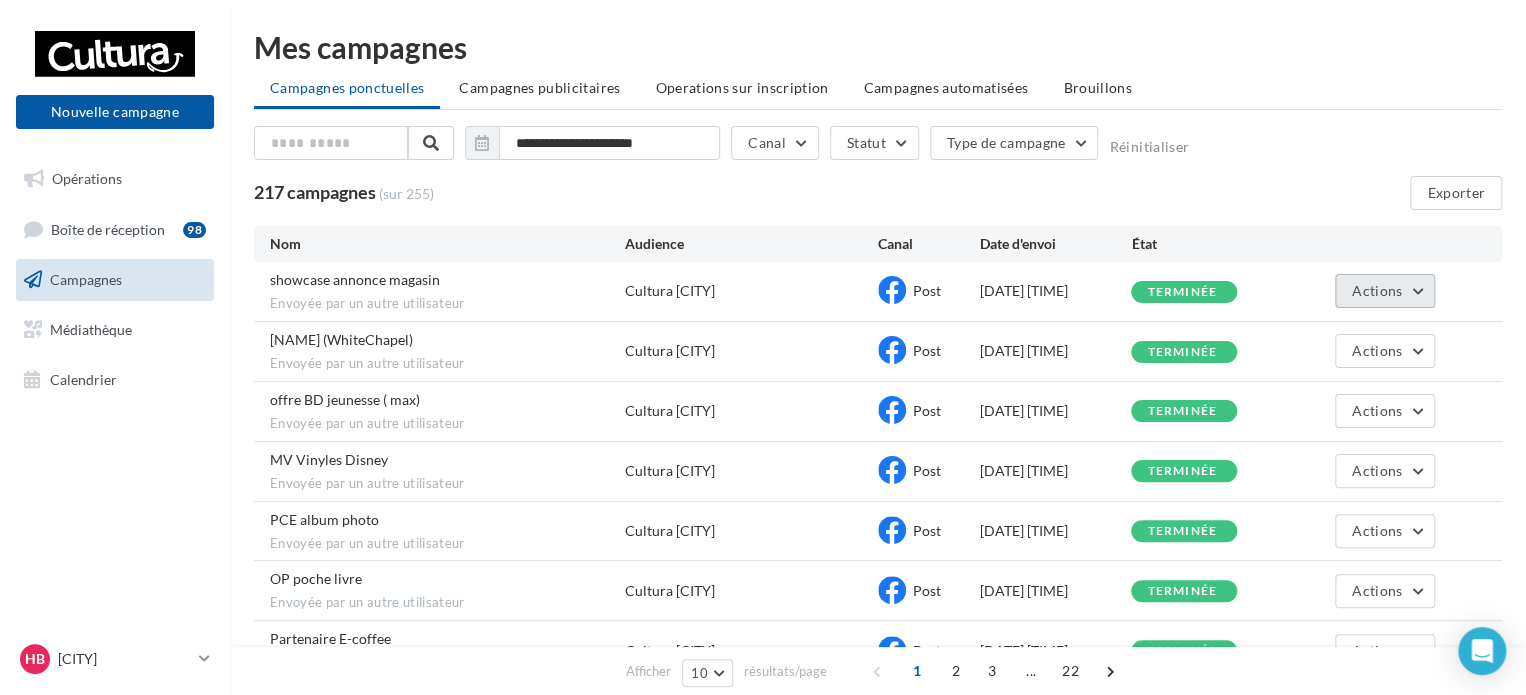 click on "Actions" at bounding box center (1385, 291) 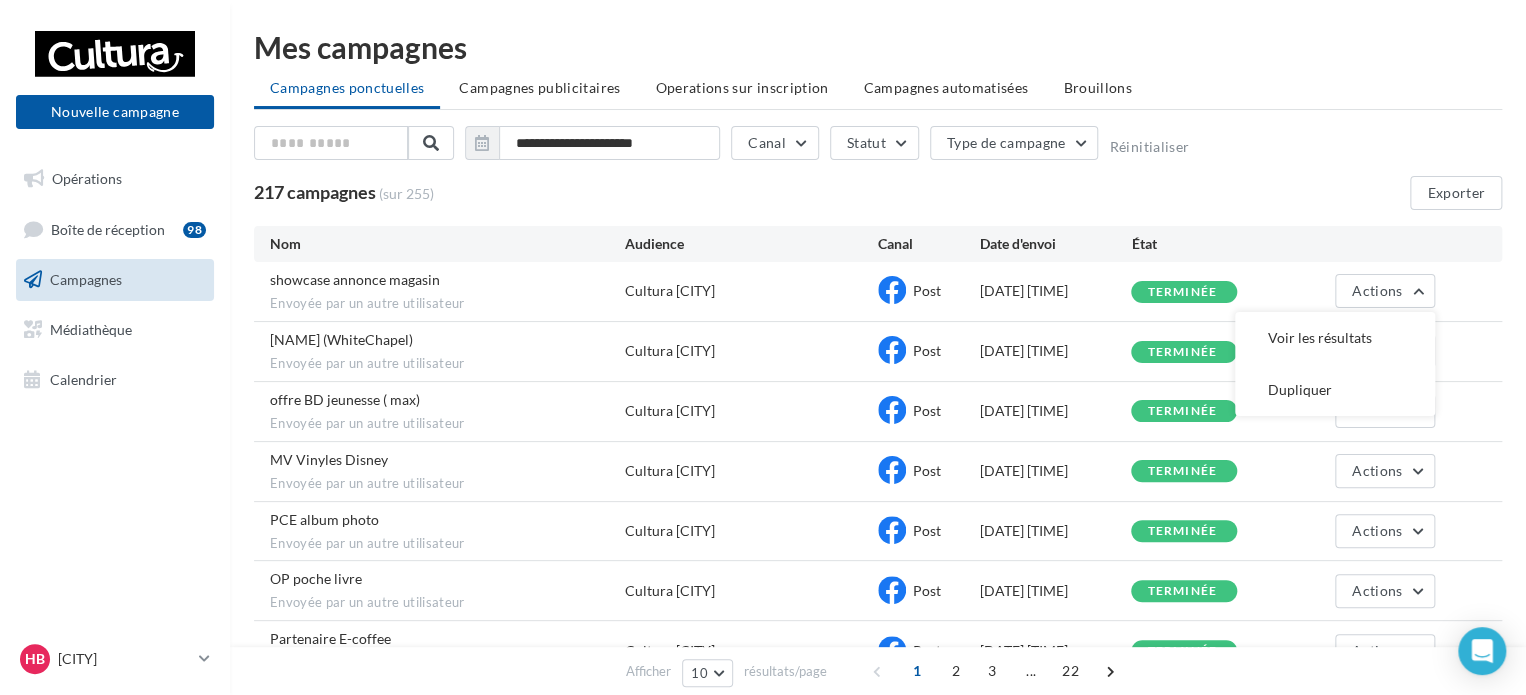click on "Voir les résultats" at bounding box center [1335, 338] 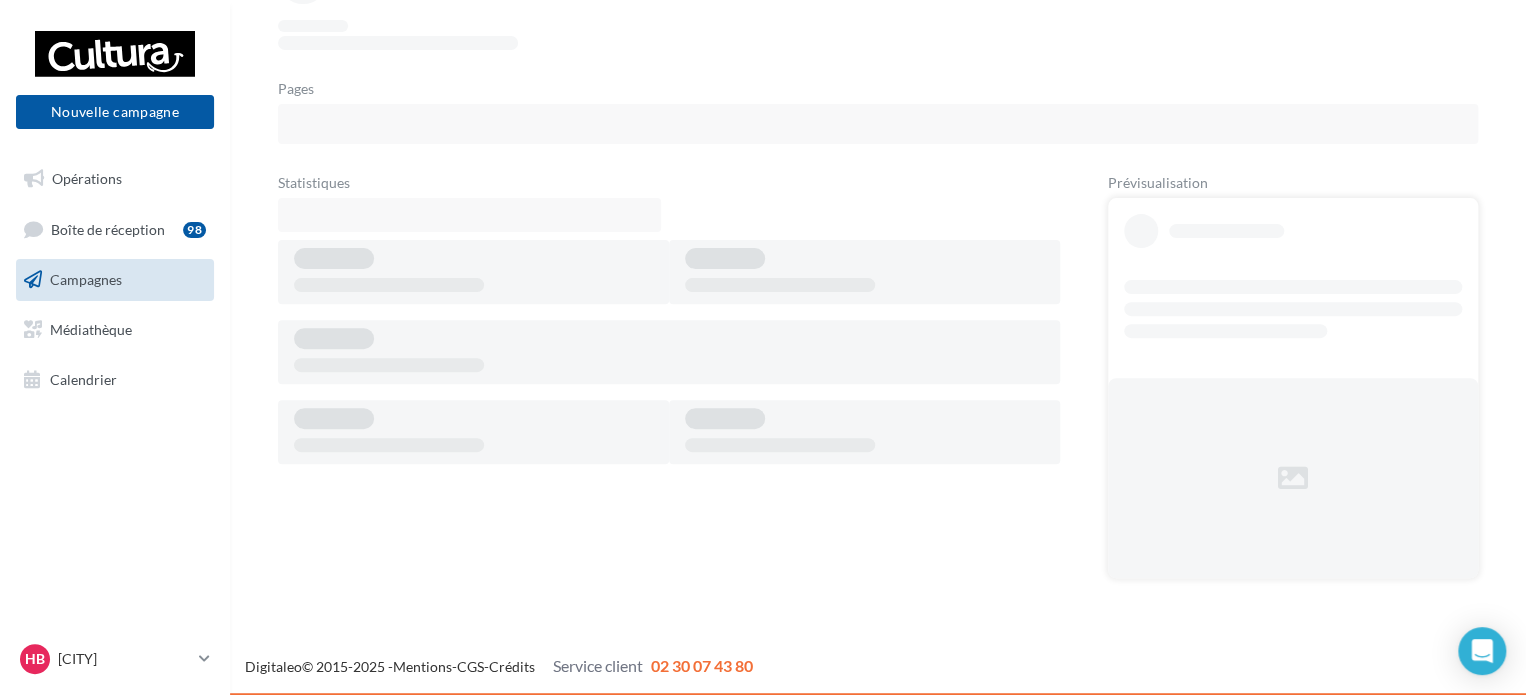 scroll, scrollTop: 0, scrollLeft: 0, axis: both 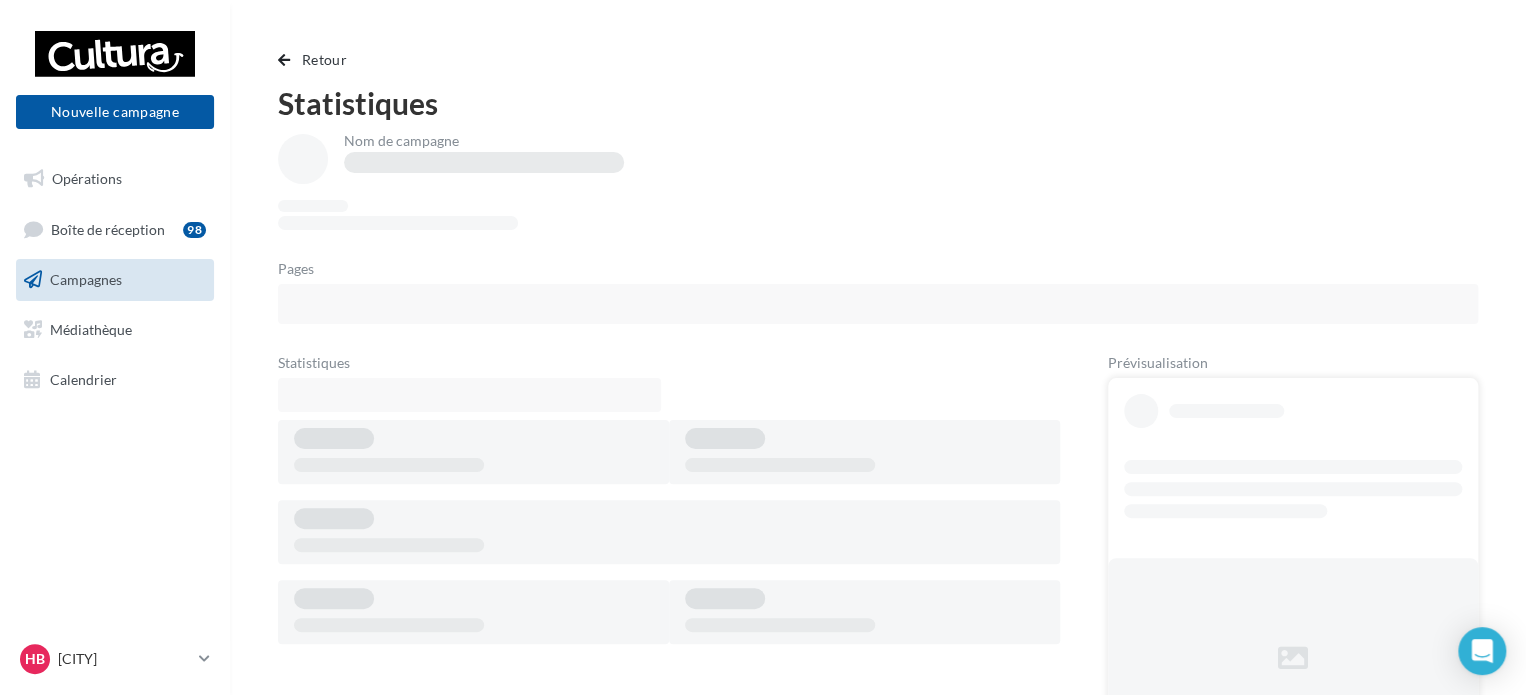 click on "Retour
Statistiques
Nom de campagne         Pages     Statistiques                                                                           Prévisualisation" at bounding box center (878, 411) 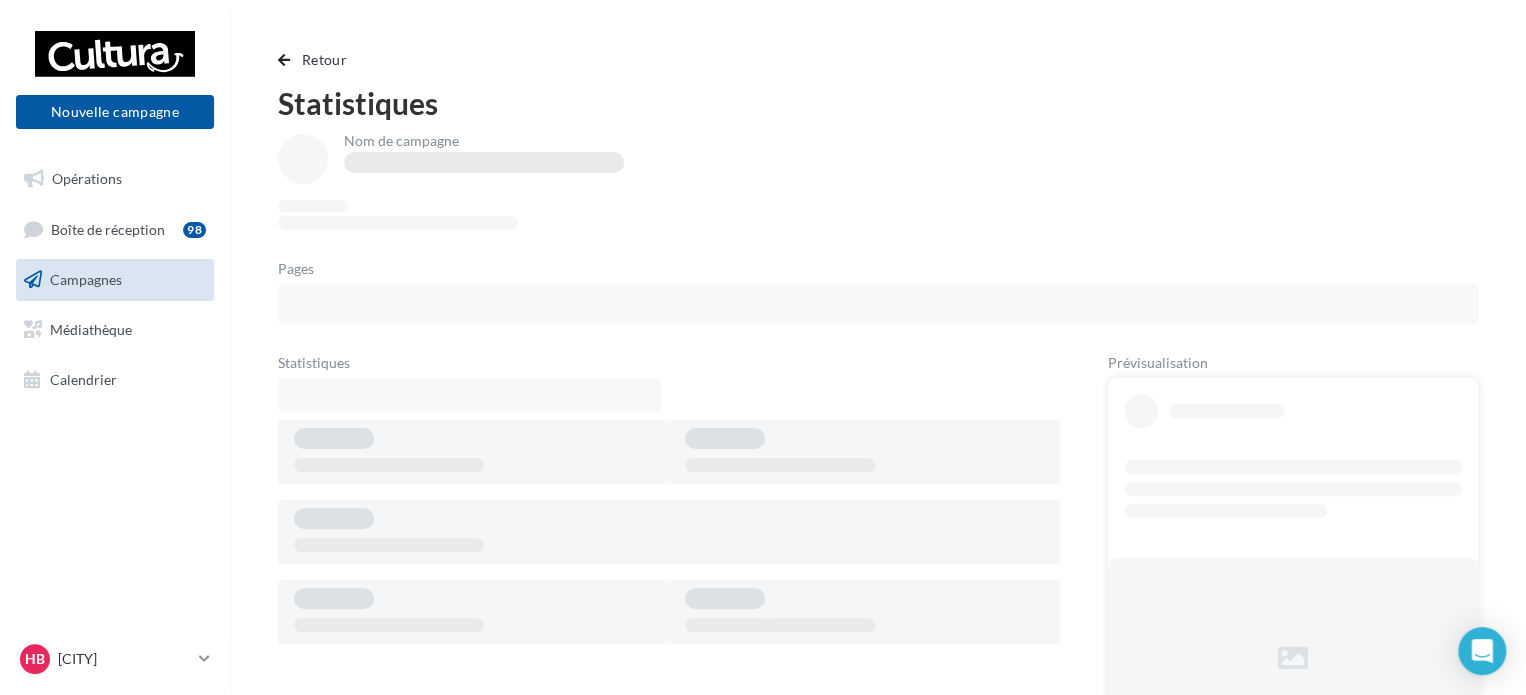 click on "Retour
Statistiques
Nom de campagne         Pages     Statistiques                                                                           Prévisualisation" at bounding box center [878, 411] 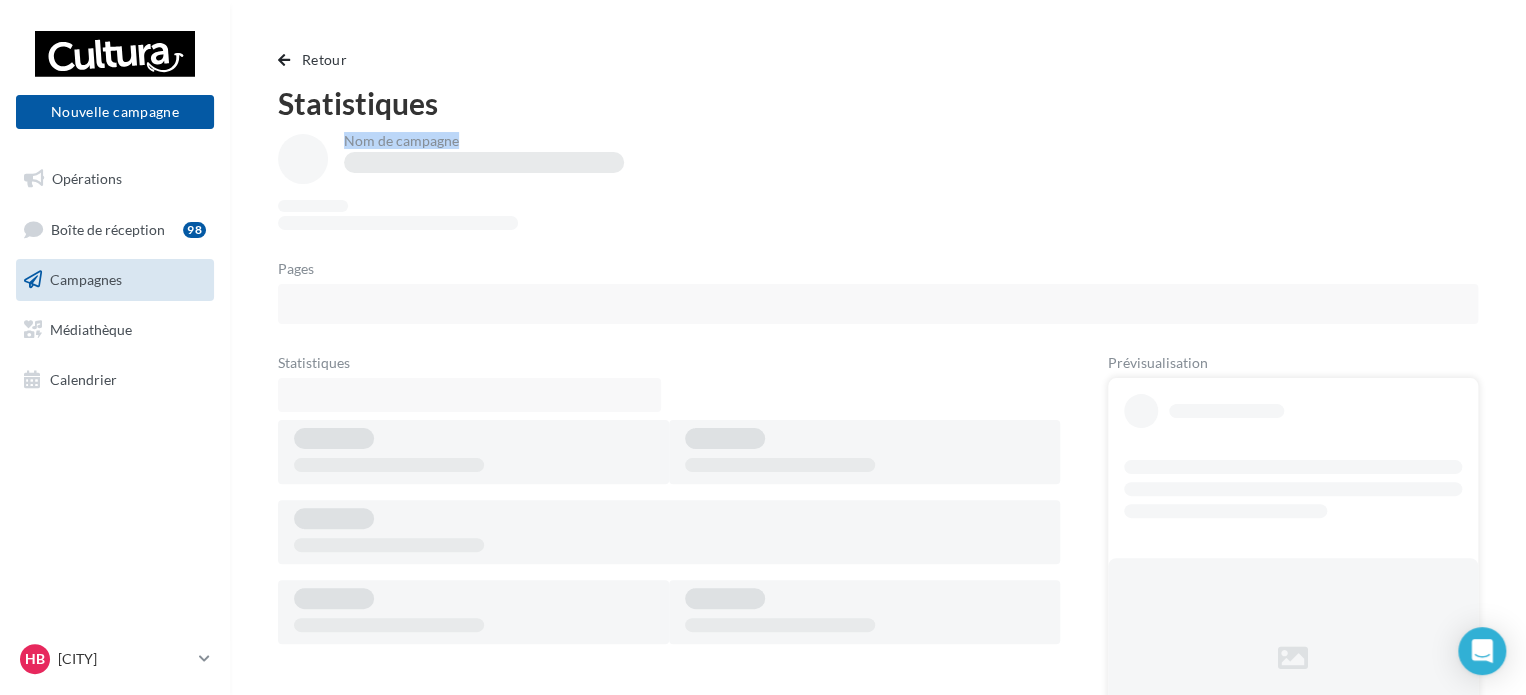drag, startPoint x: 513, startPoint y: 123, endPoint x: 343, endPoint y: 89, distance: 173.36667 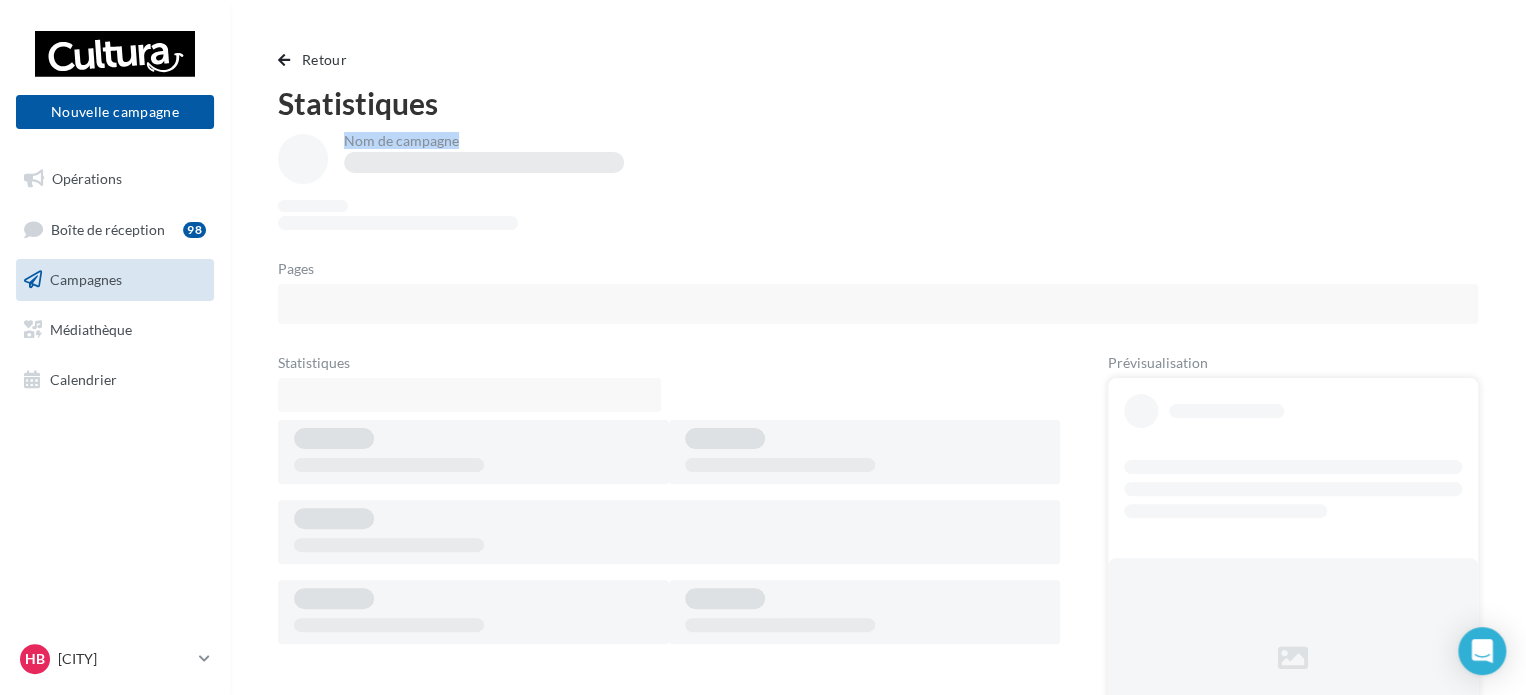 click on "Retour
Statistiques
Nom de campagne         Pages     Statistiques                                                                           Prévisualisation" at bounding box center [878, 411] 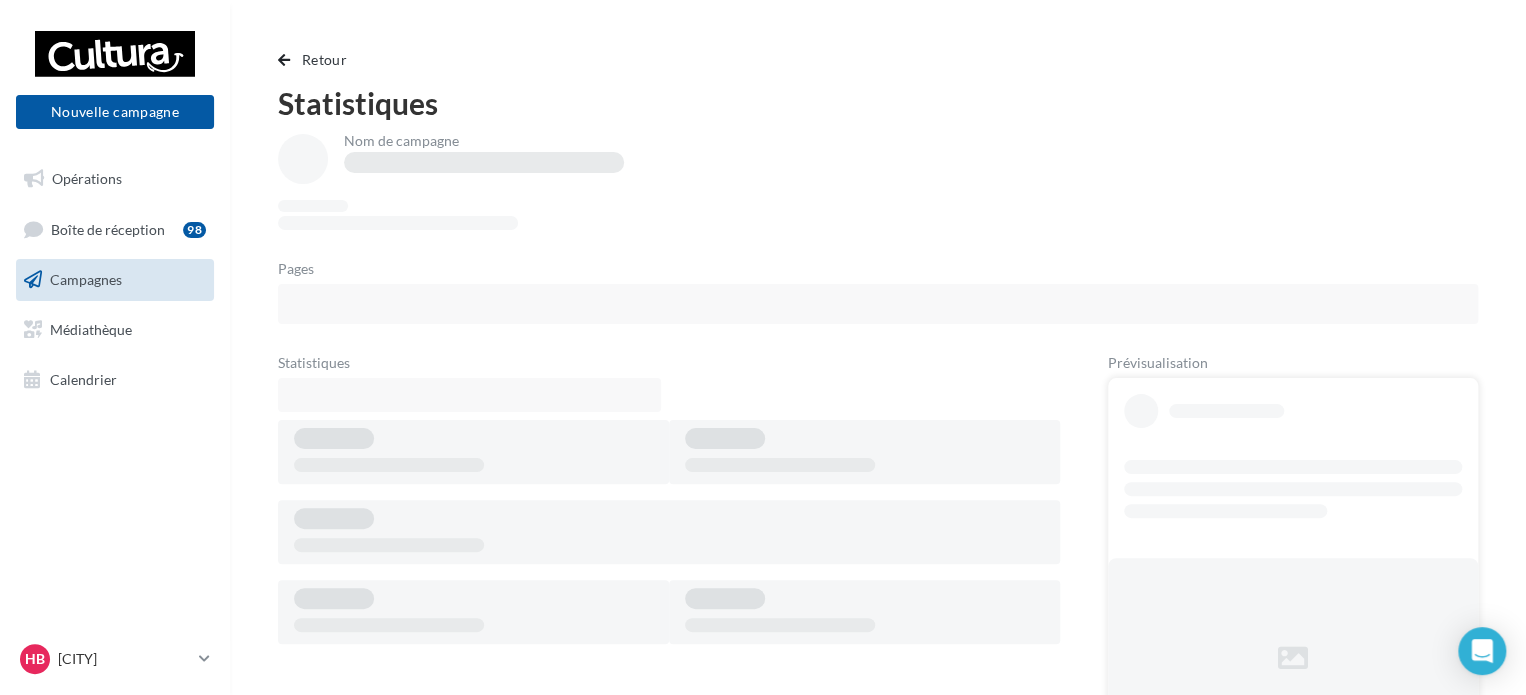 click on "Retour
Statistiques
Nom de campagne         Pages     Statistiques                                                                           Prévisualisation" at bounding box center (878, 411) 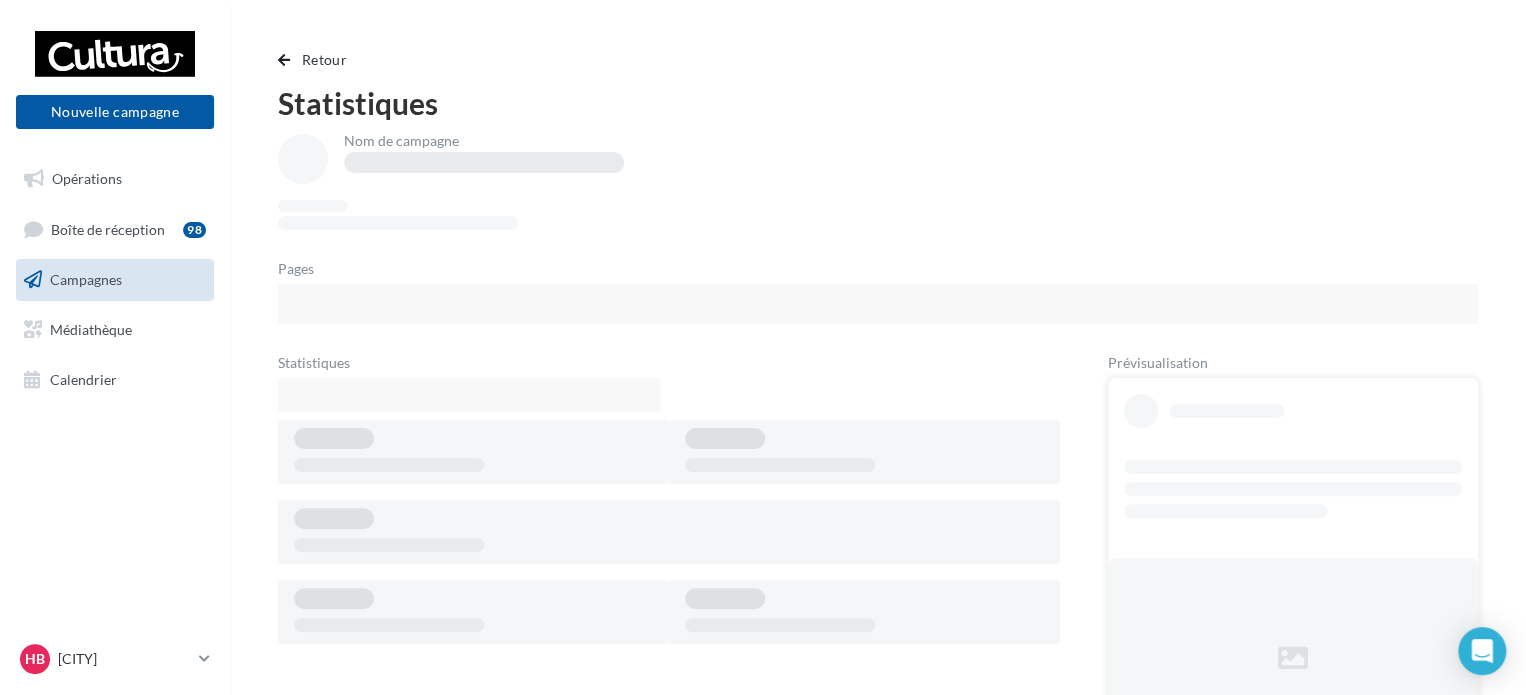 click on "Retour
Statistiques
Nom de campagne         Pages     Statistiques                                                                           Prévisualisation" at bounding box center [878, 411] 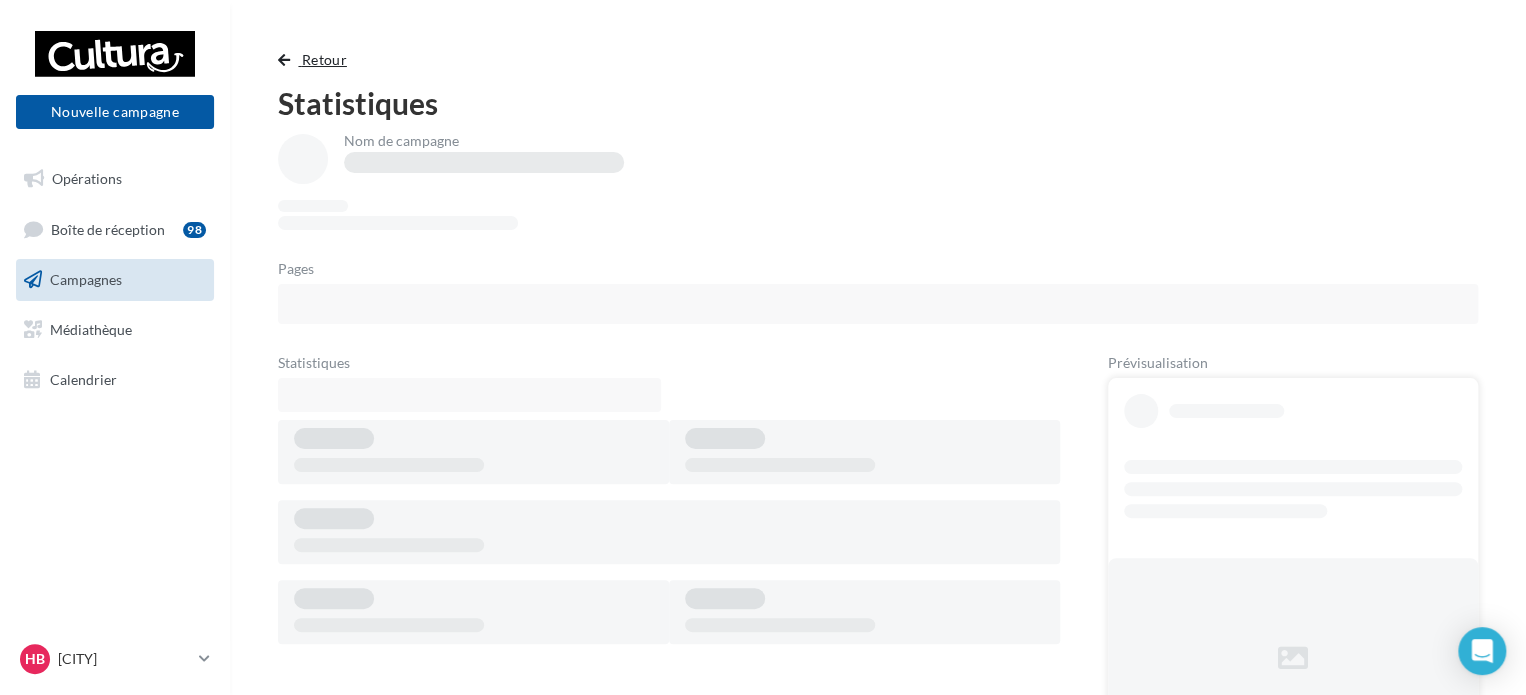 click at bounding box center (284, 60) 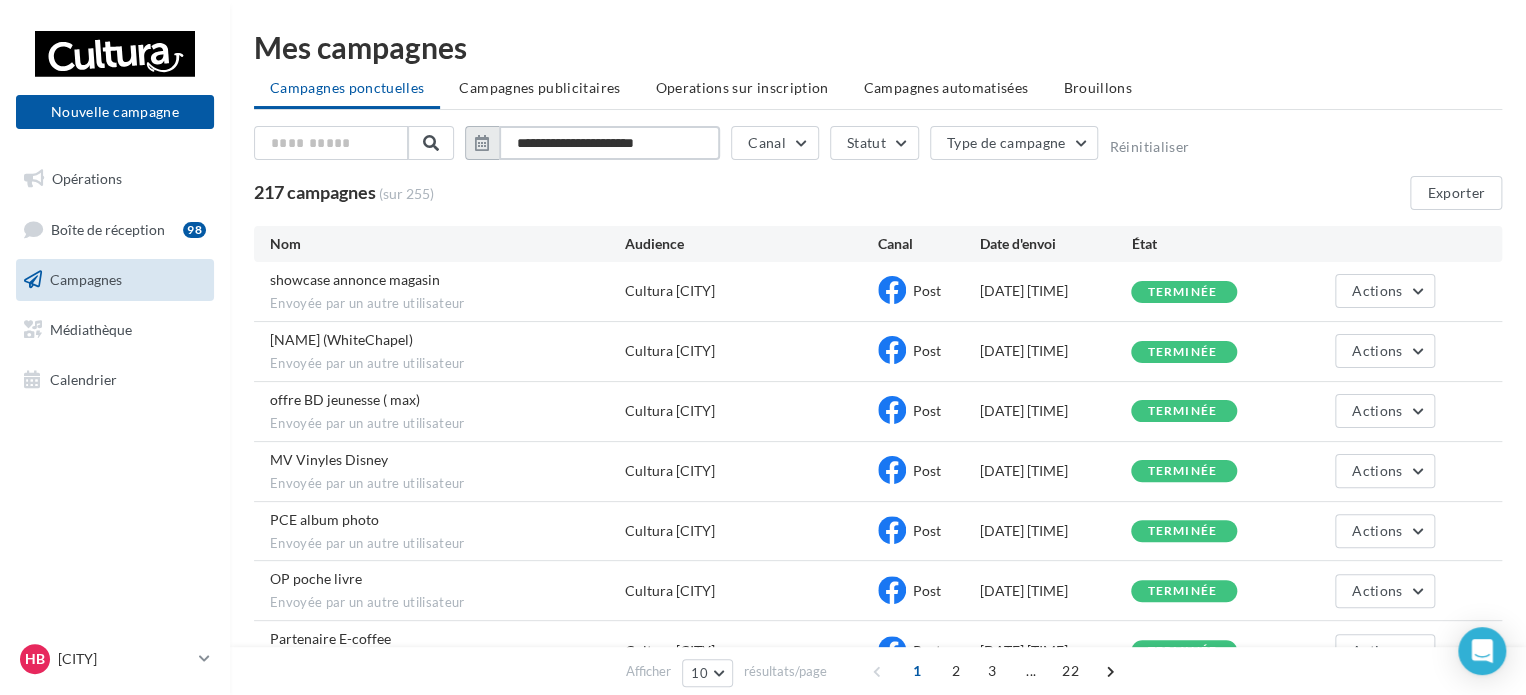 click on "**********" at bounding box center [609, 143] 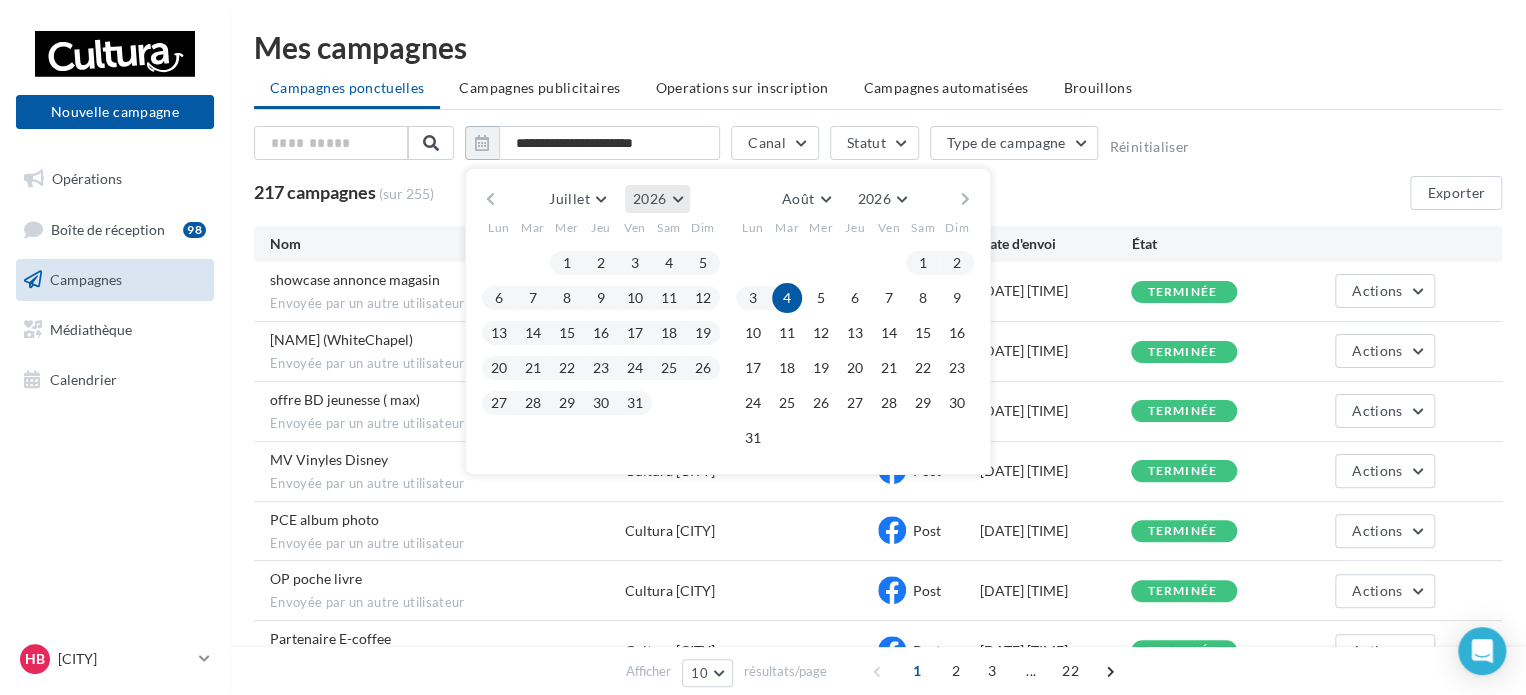 click on "2026" at bounding box center (649, 198) 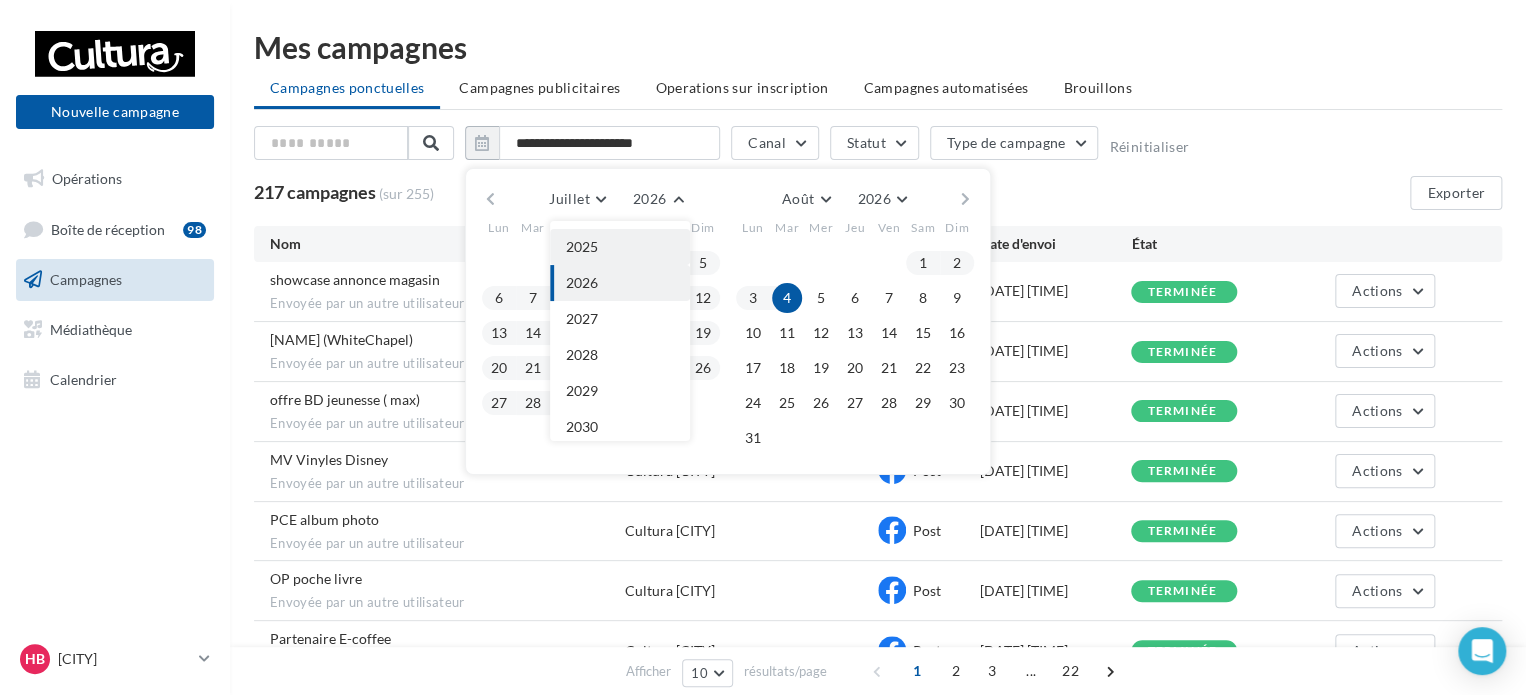 click on "2025" at bounding box center (620, 247) 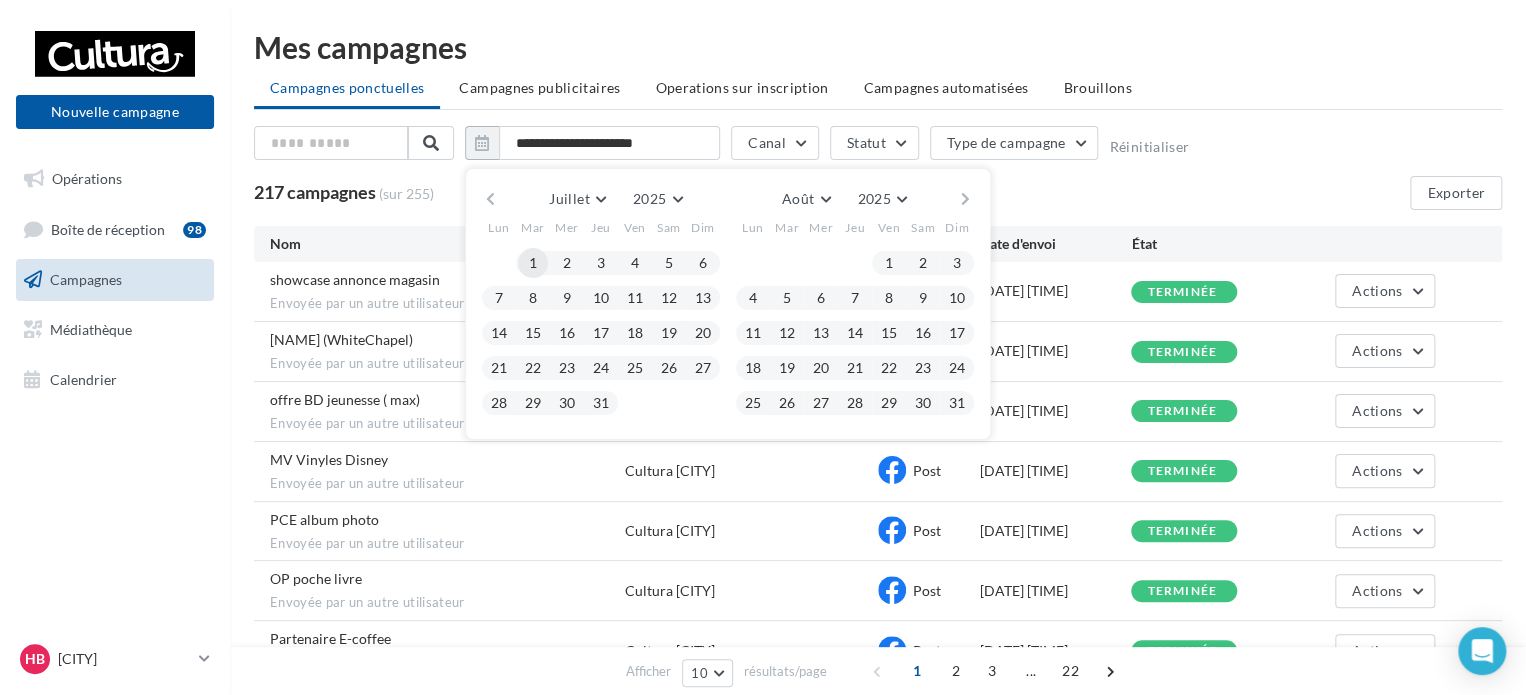 click on "1" at bounding box center (533, 263) 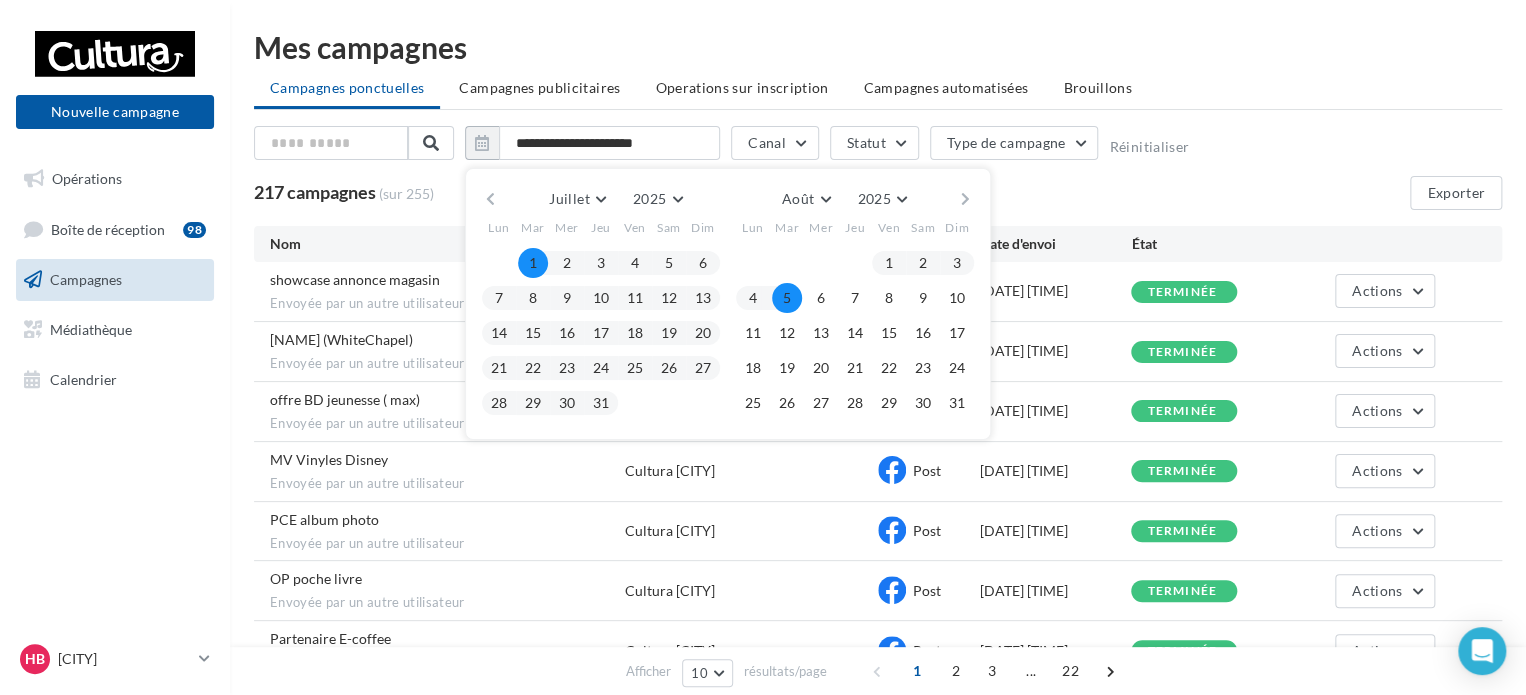 click at bounding box center (778, 298) 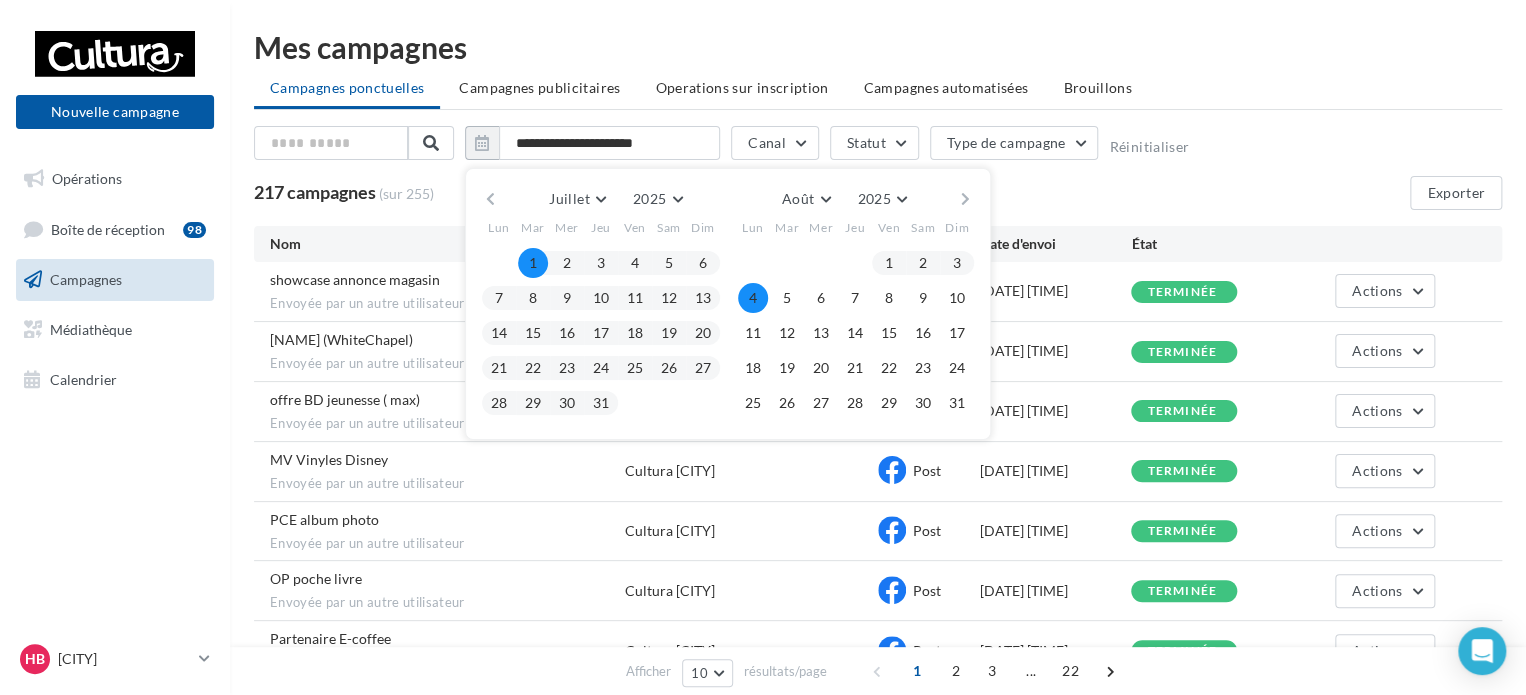 click on "4" at bounding box center [753, 298] 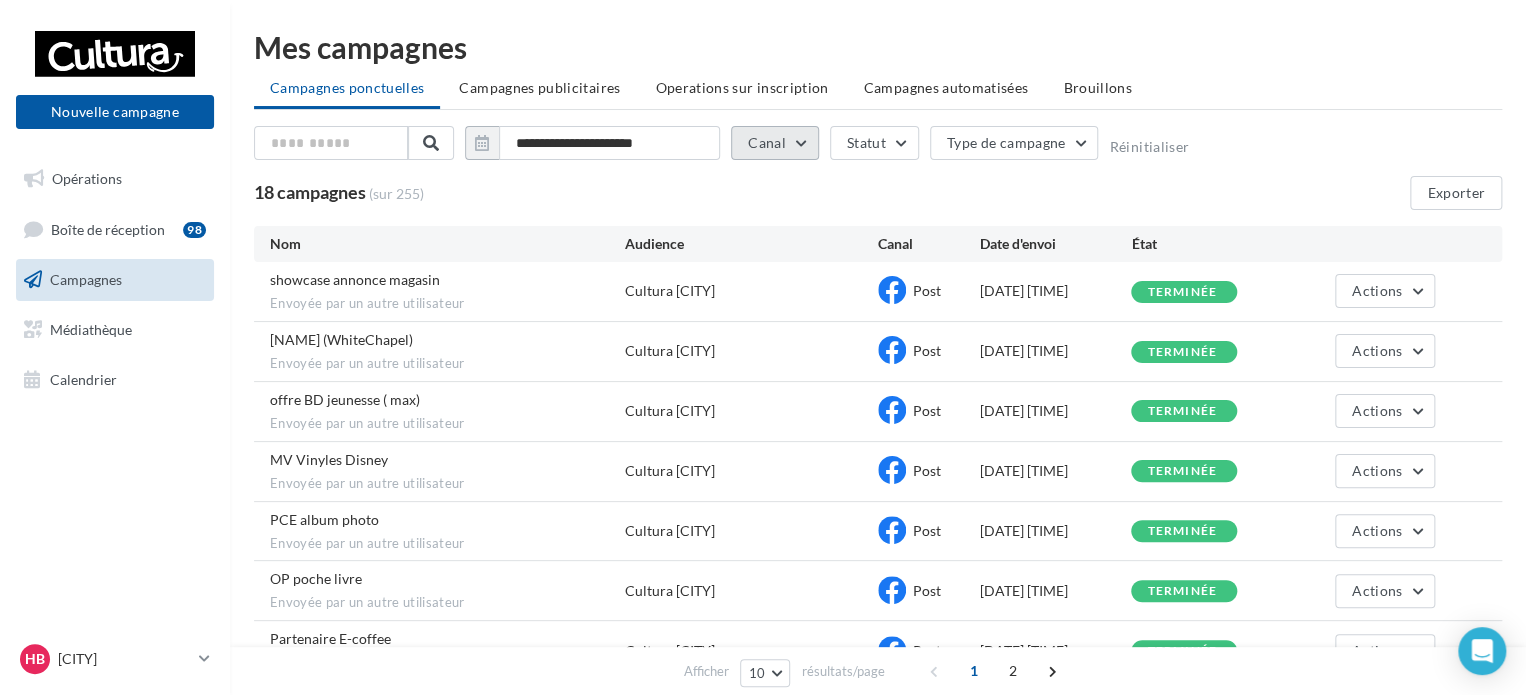 click on "Canal" at bounding box center [775, 143] 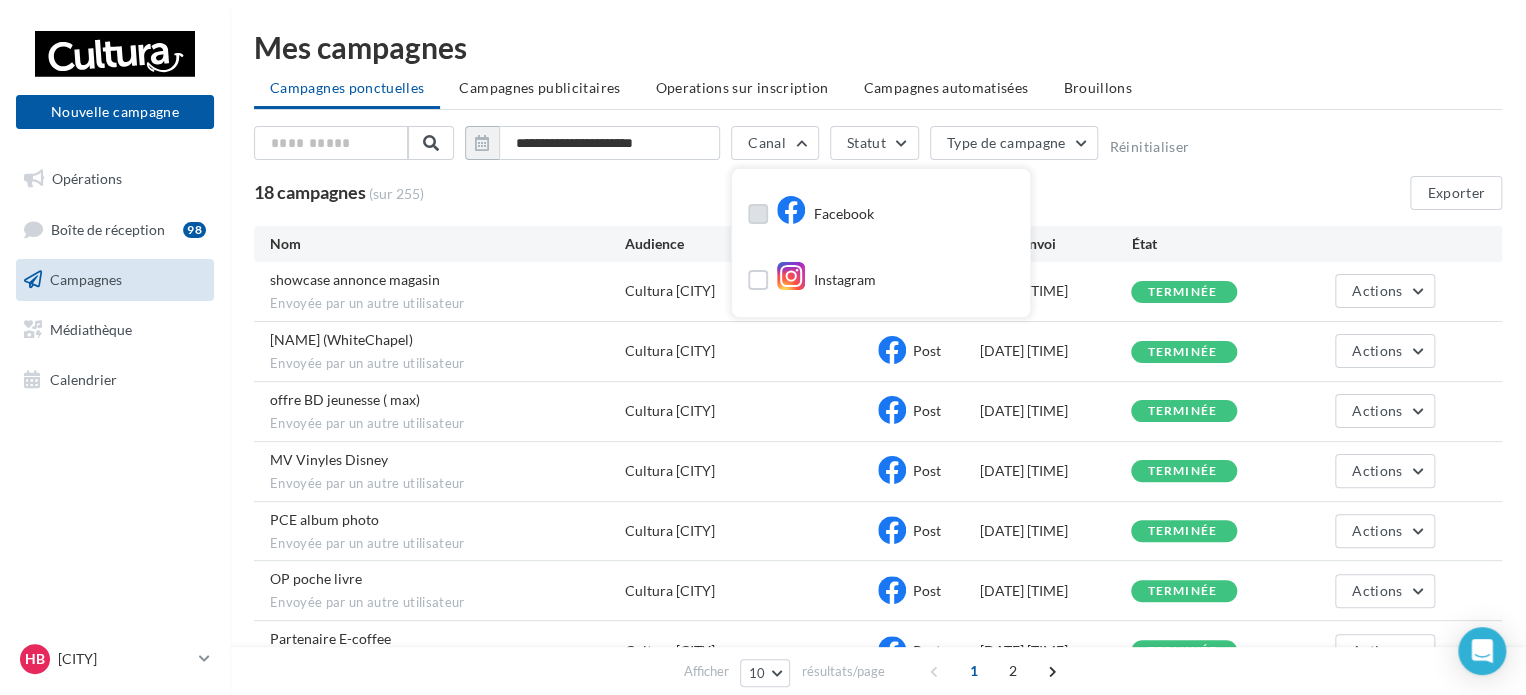 click at bounding box center (791, 210) 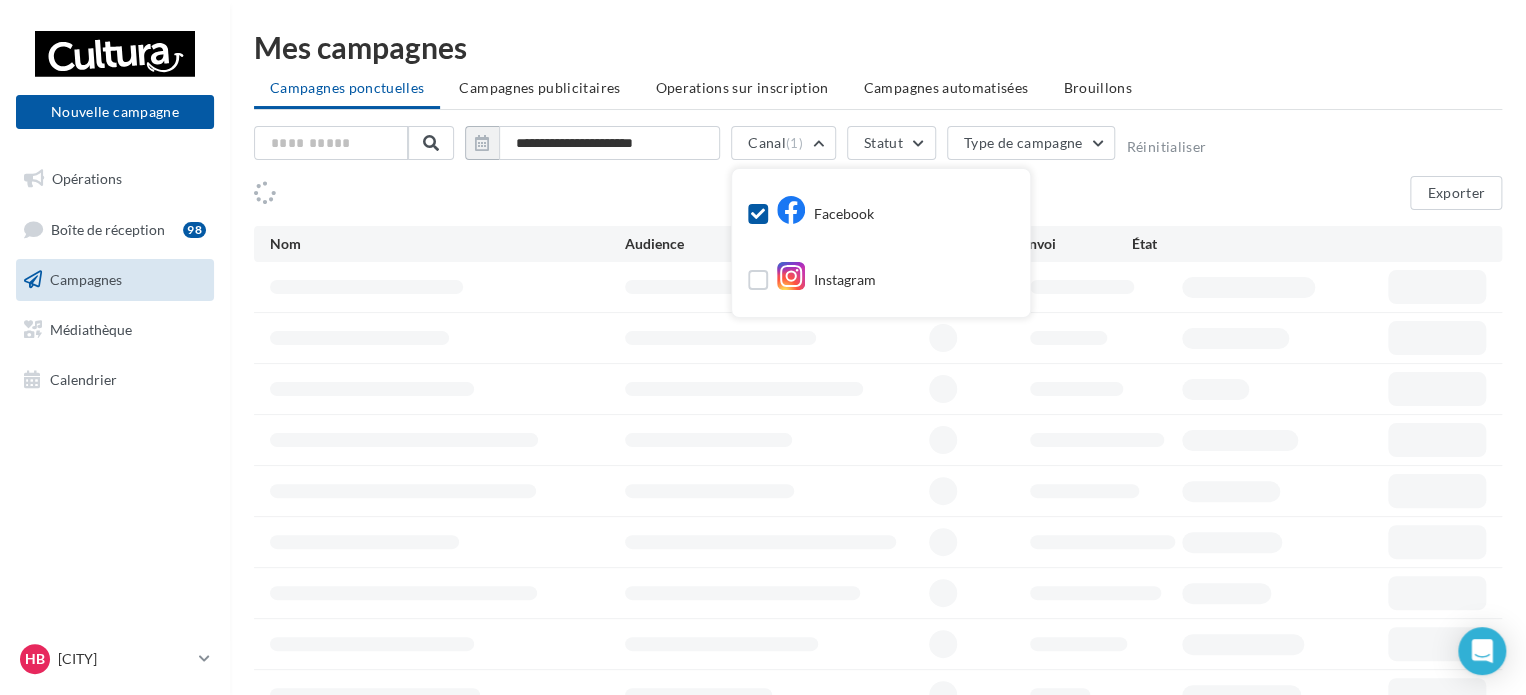 click on "Exporter" at bounding box center [878, 193] 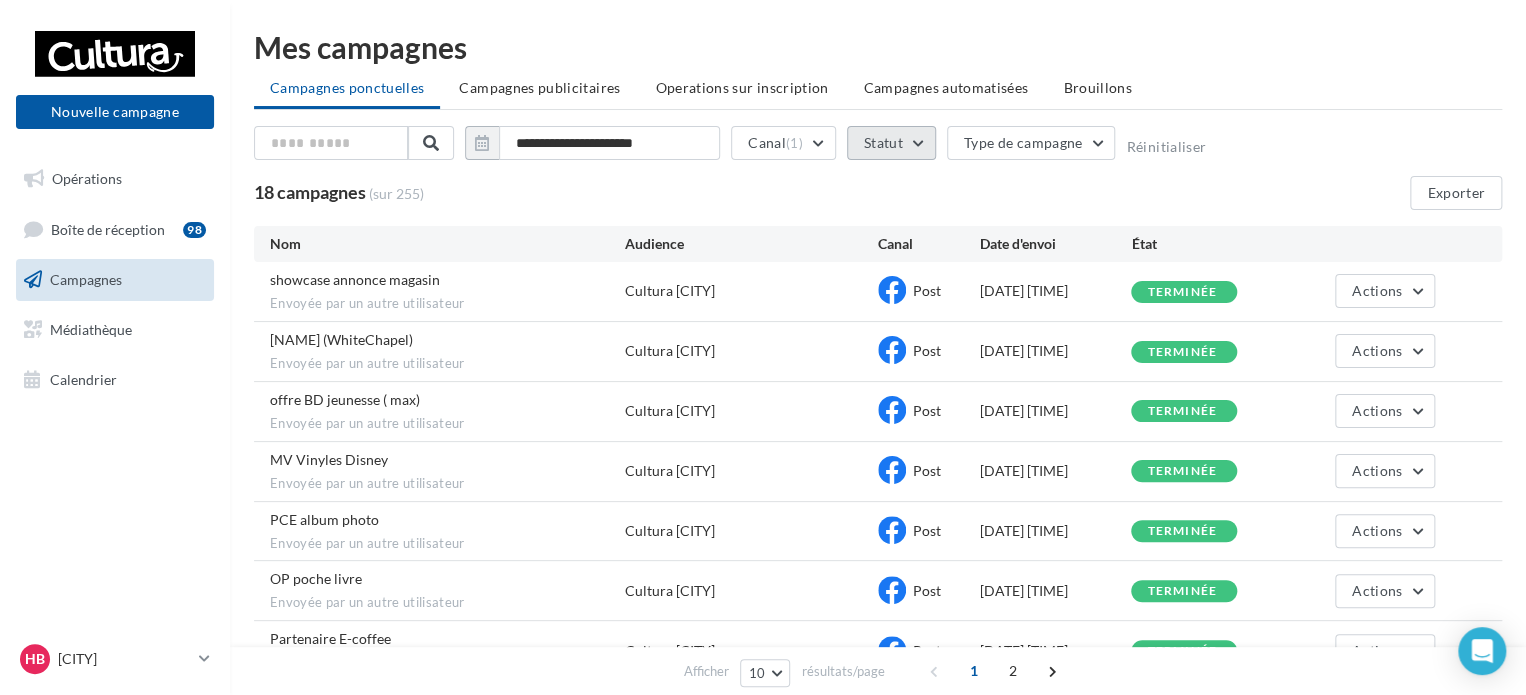 click on "Statut" at bounding box center (891, 143) 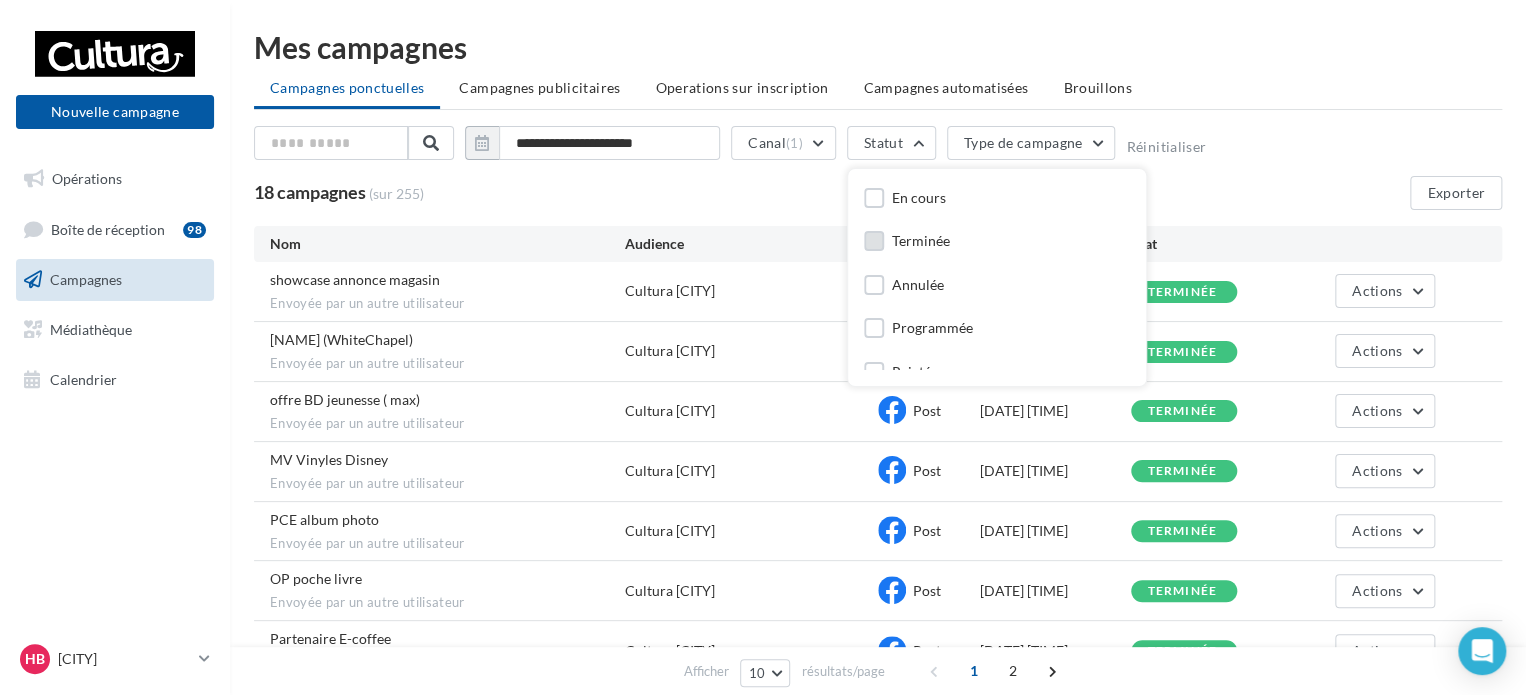 click on "Terminée" at bounding box center (921, 241) 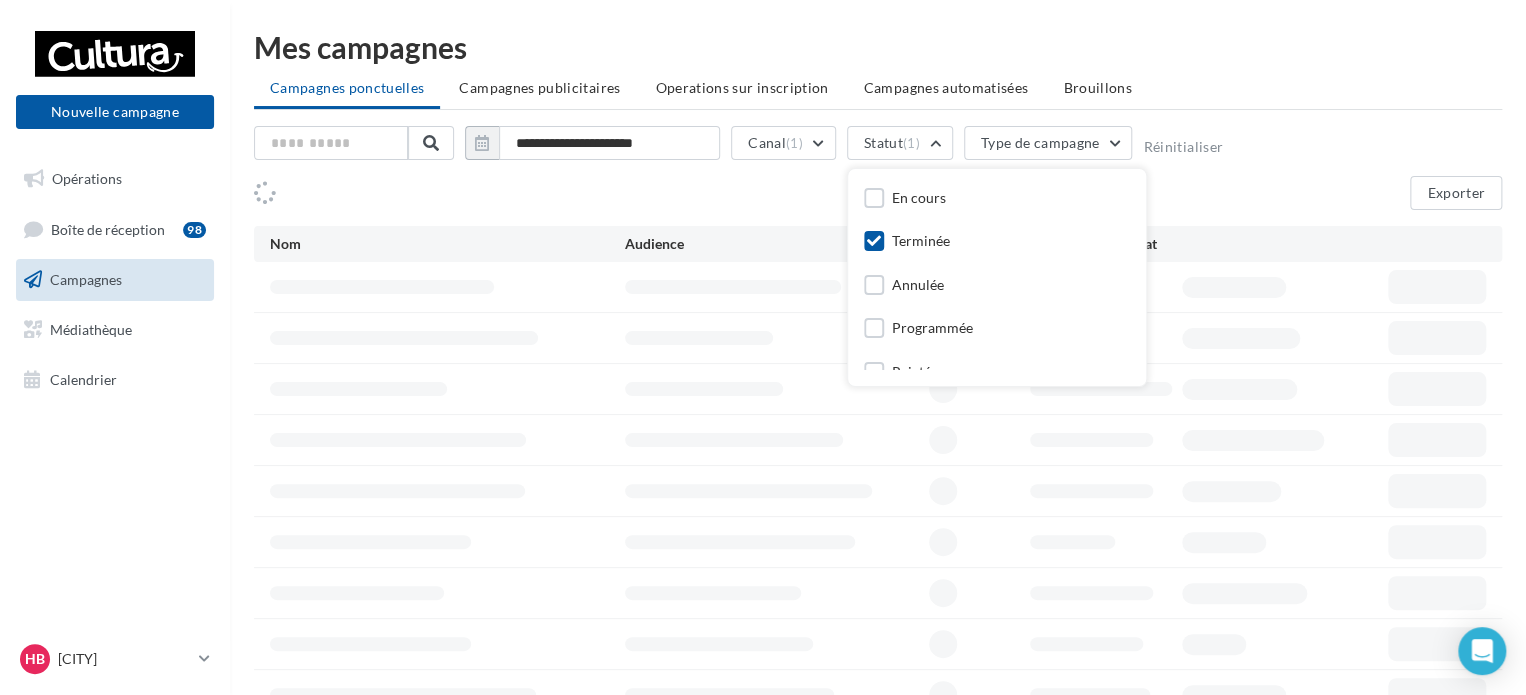 click on "Exporter" at bounding box center [878, 193] 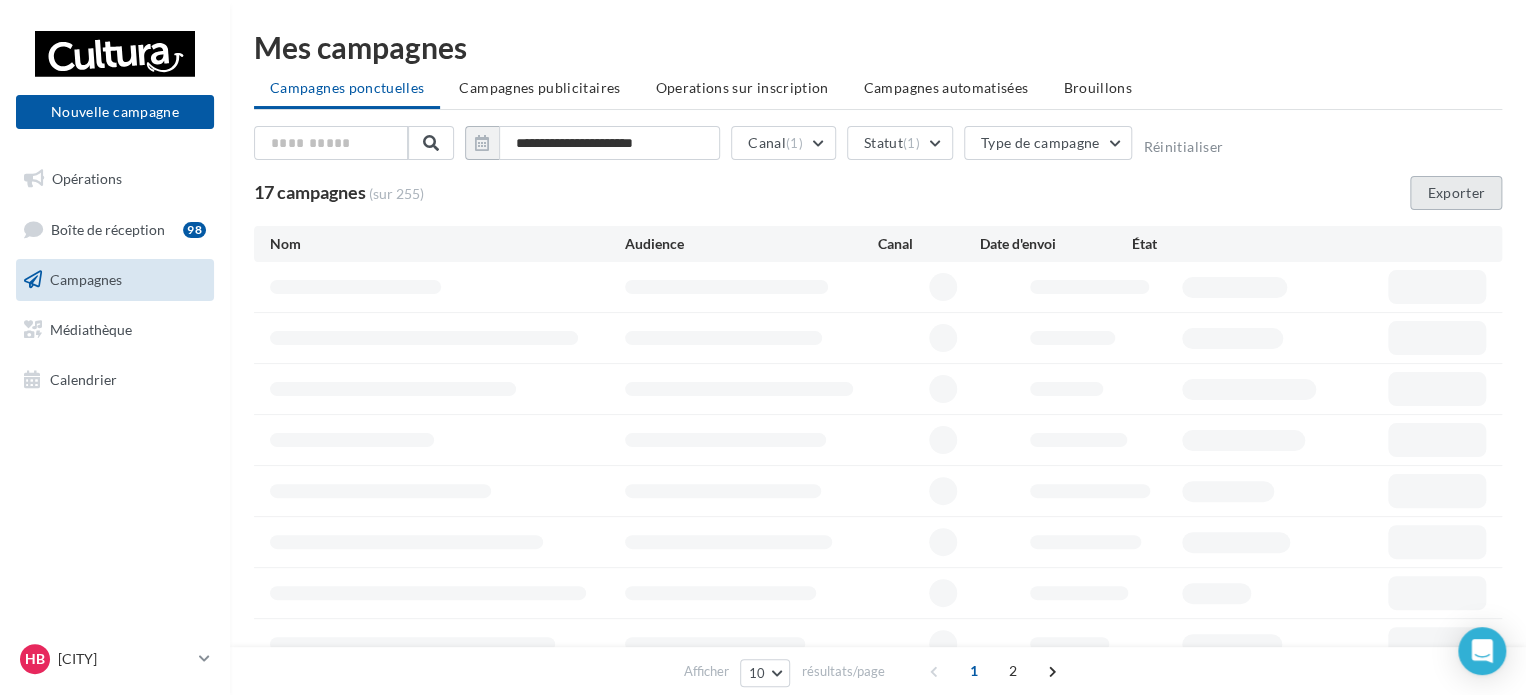click on "Exporter" at bounding box center (1456, 193) 